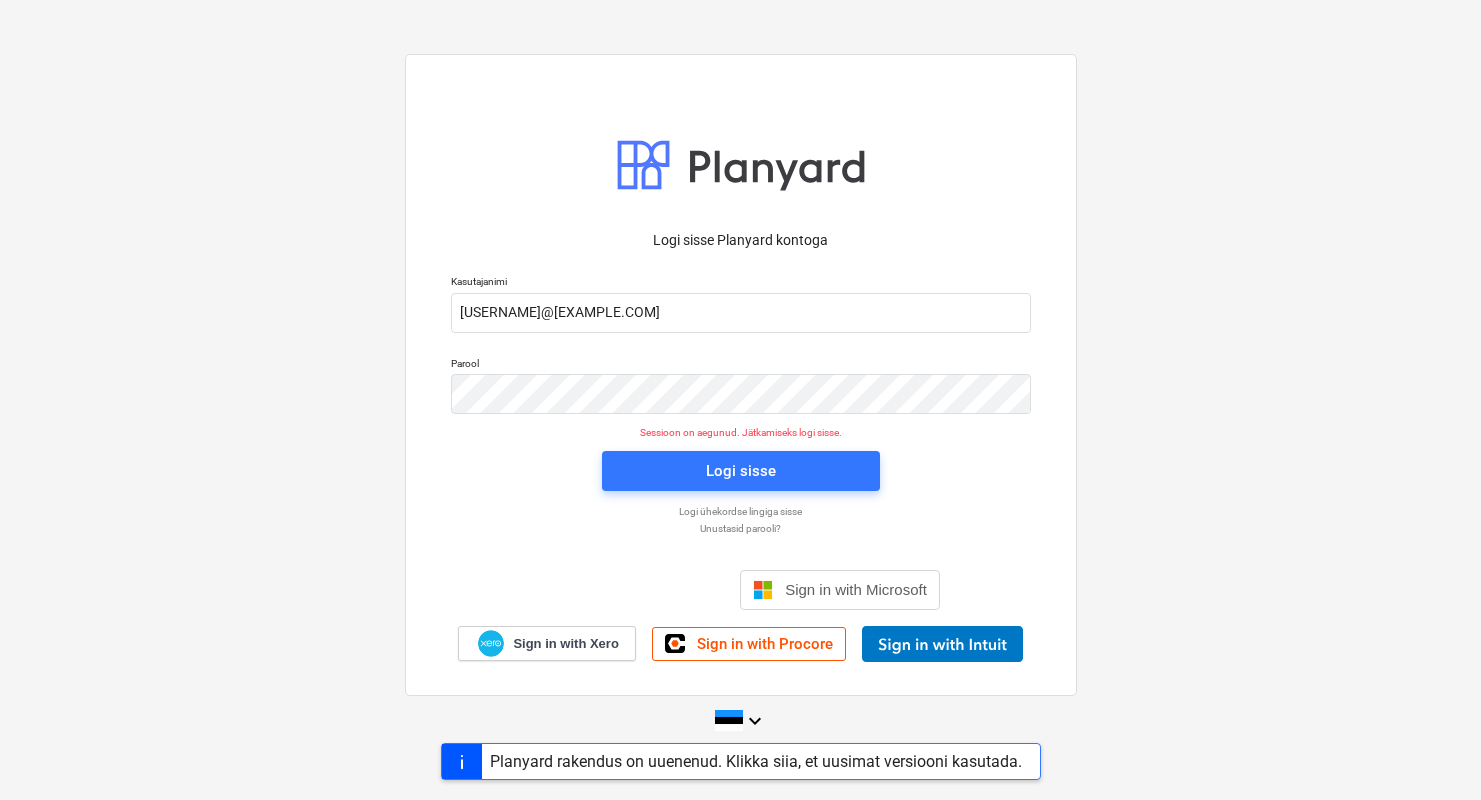 scroll, scrollTop: 0, scrollLeft: 0, axis: both 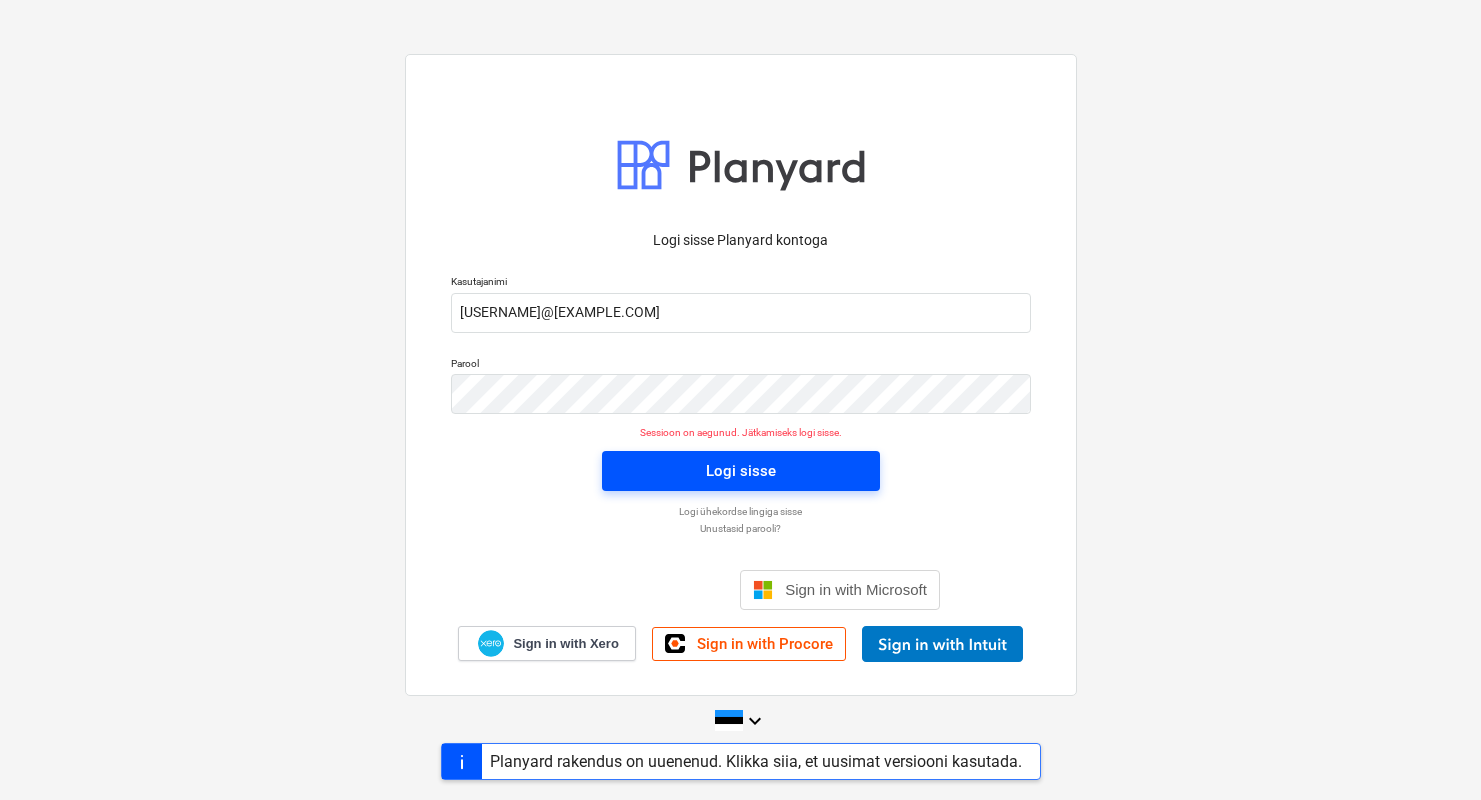 click on "Logi sisse" at bounding box center (741, 471) 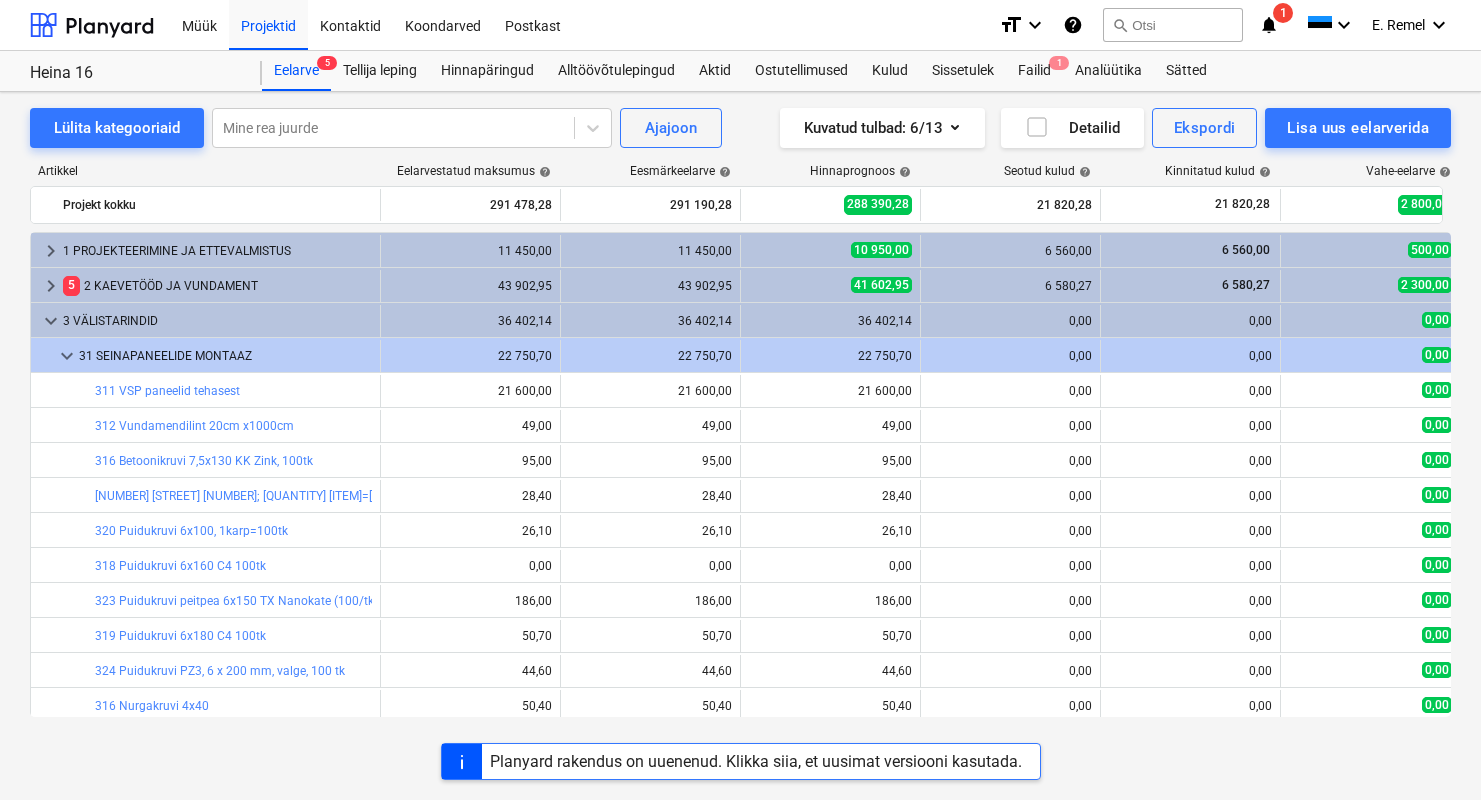 scroll, scrollTop: 630, scrollLeft: 0, axis: vertical 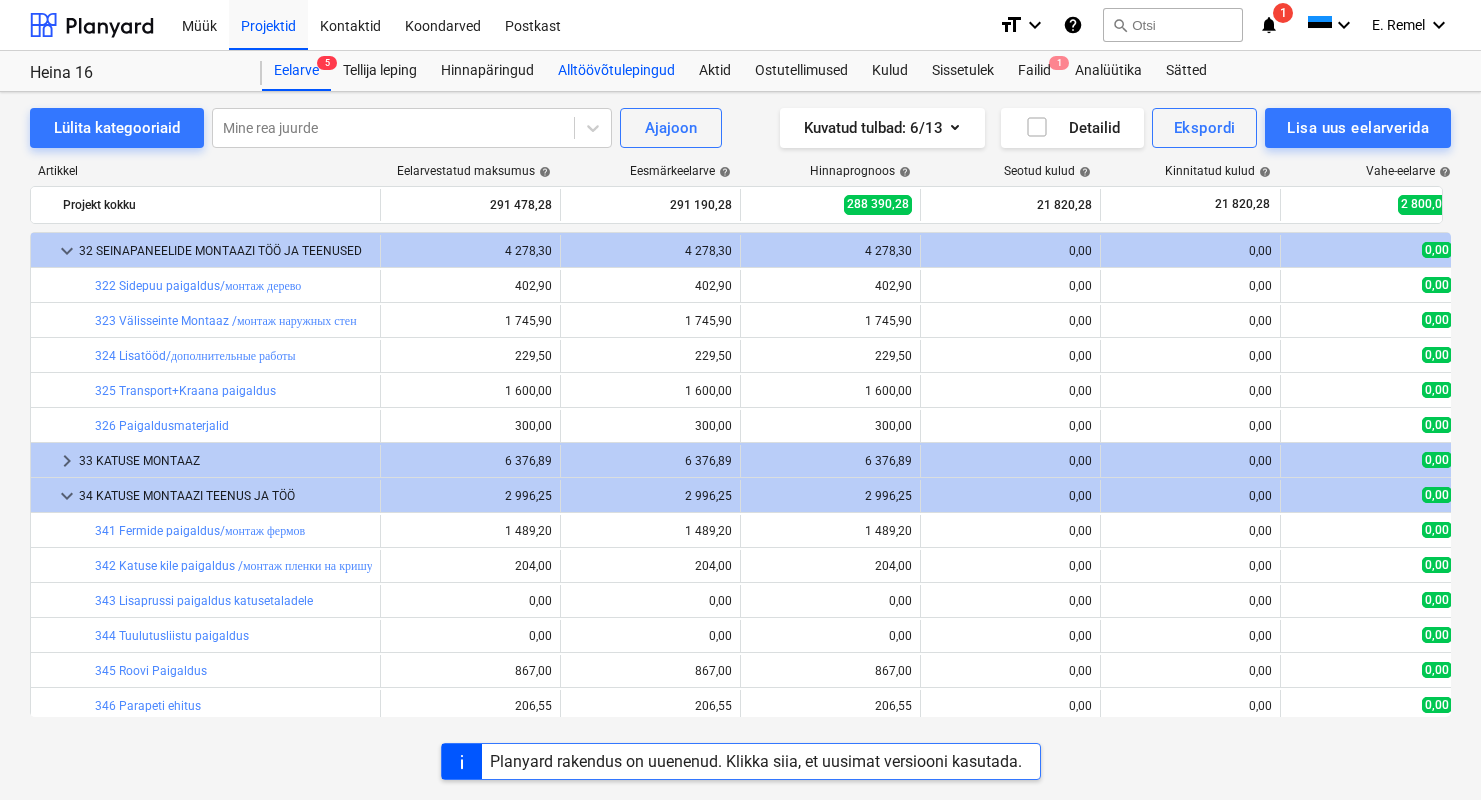 click on "Alltöövõtulepingud" at bounding box center [616, 71] 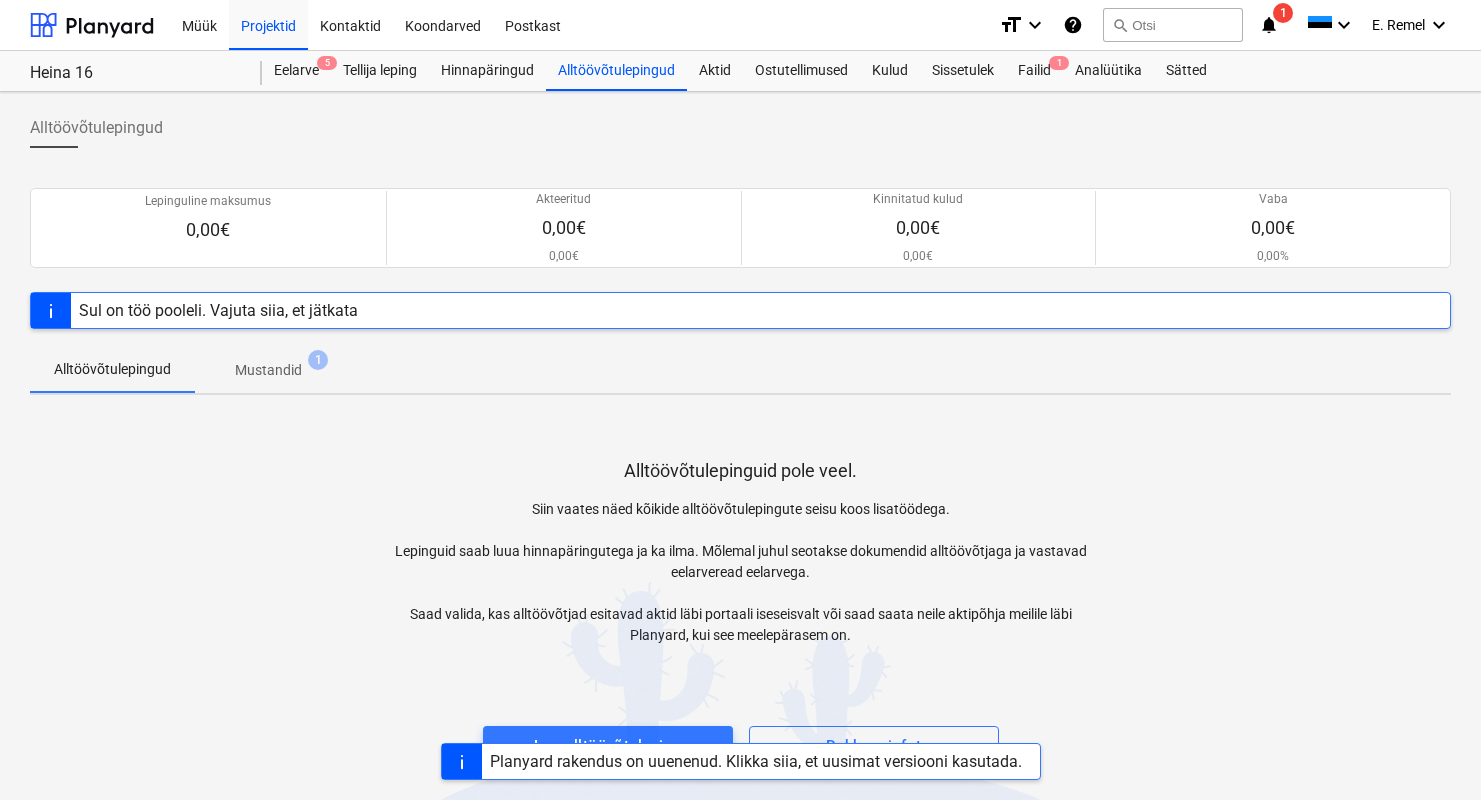 click at bounding box center (740, 706) 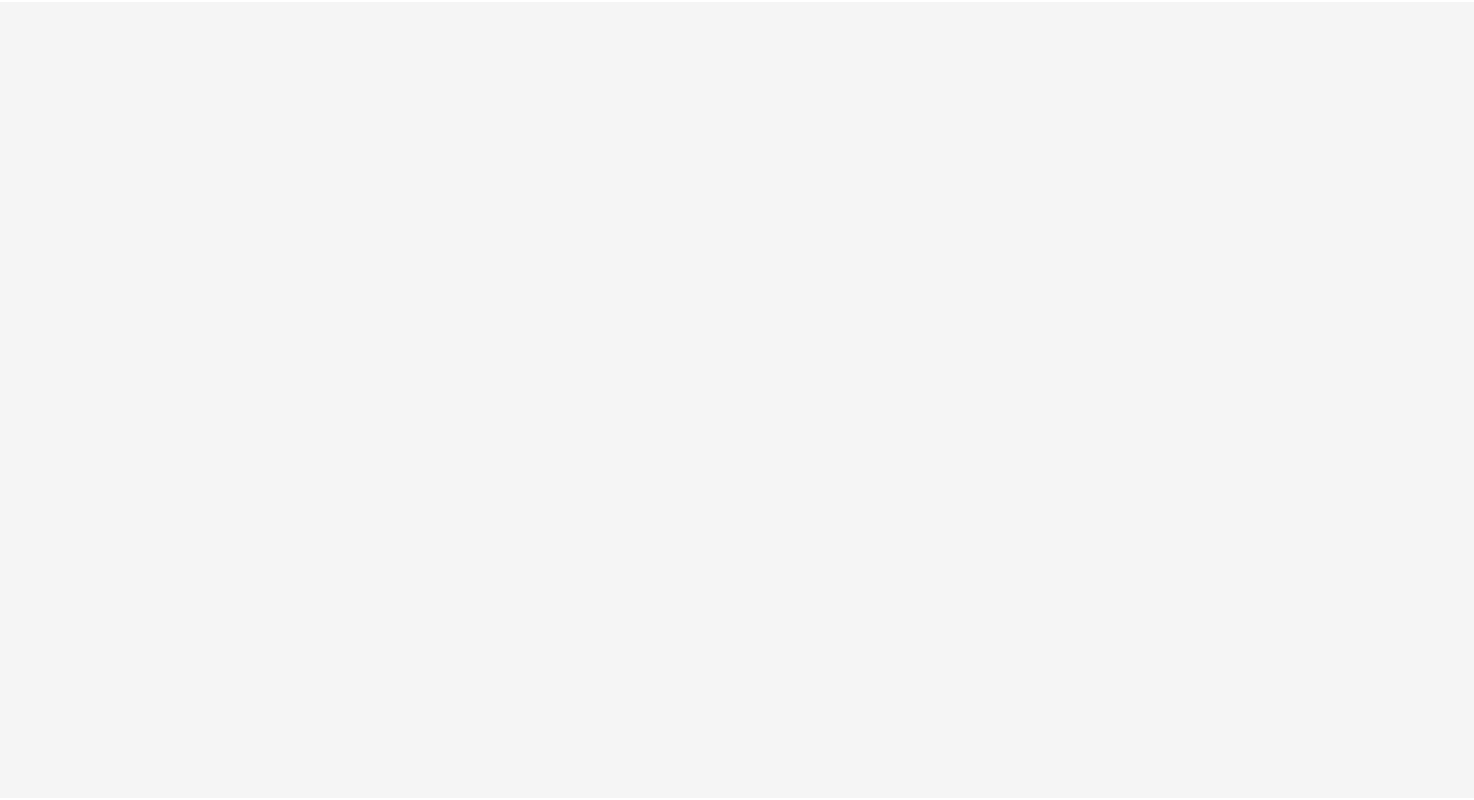 scroll, scrollTop: 0, scrollLeft: 0, axis: both 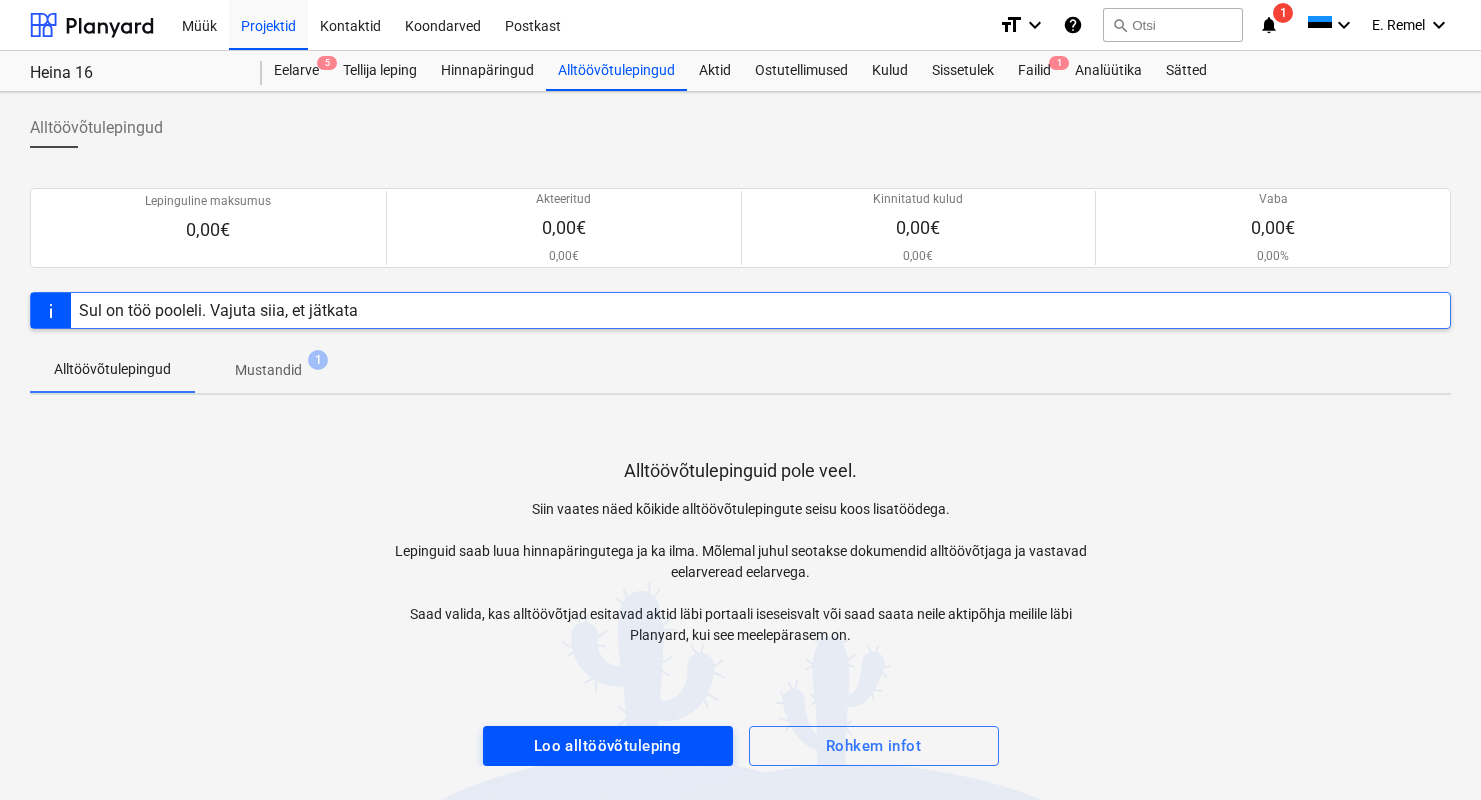 click on "Loo alltöövõtuleping" at bounding box center [608, 746] 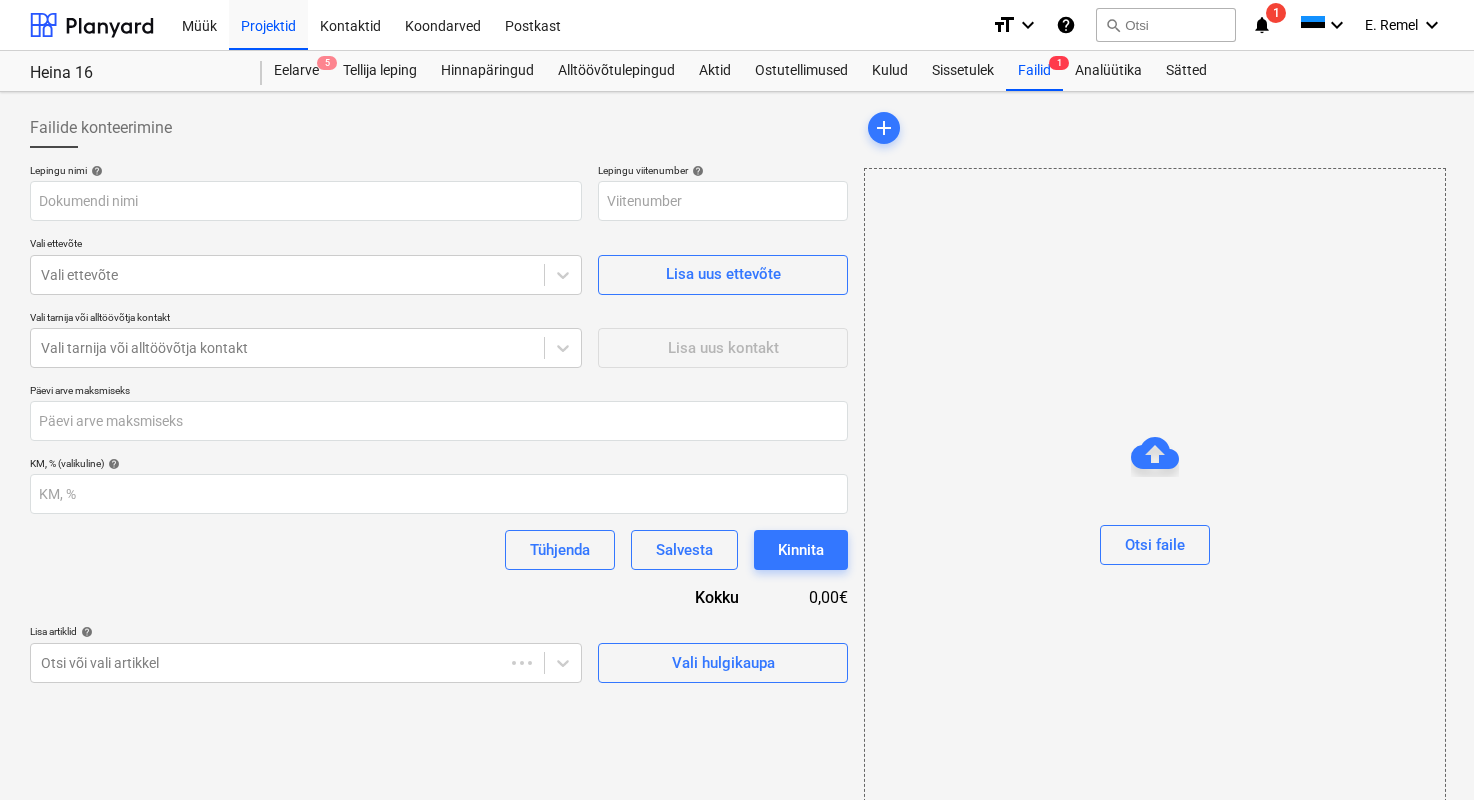 type on "[TEXT]-[NUMBER]-[TEXT]-[TEXT]" 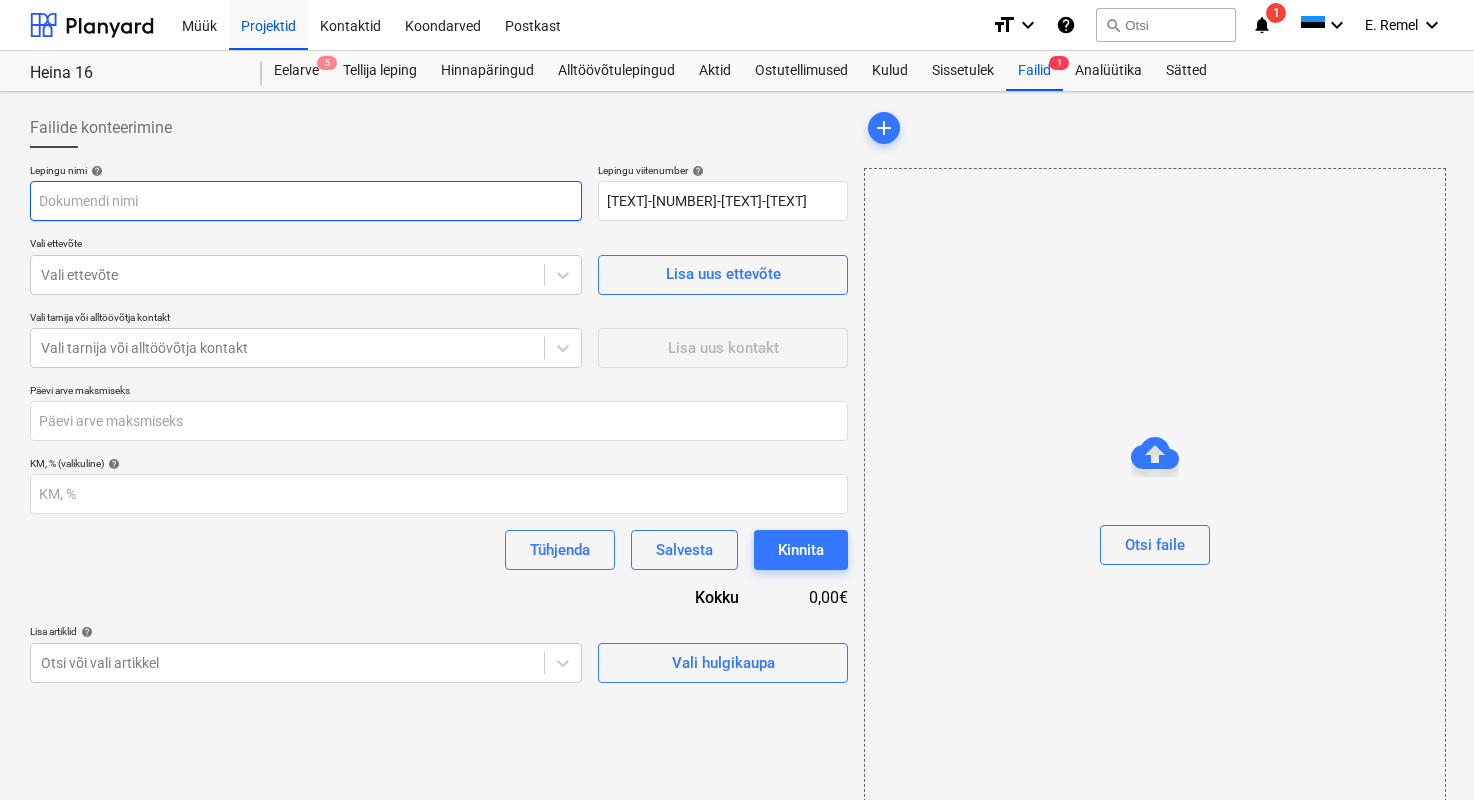 click at bounding box center [306, 201] 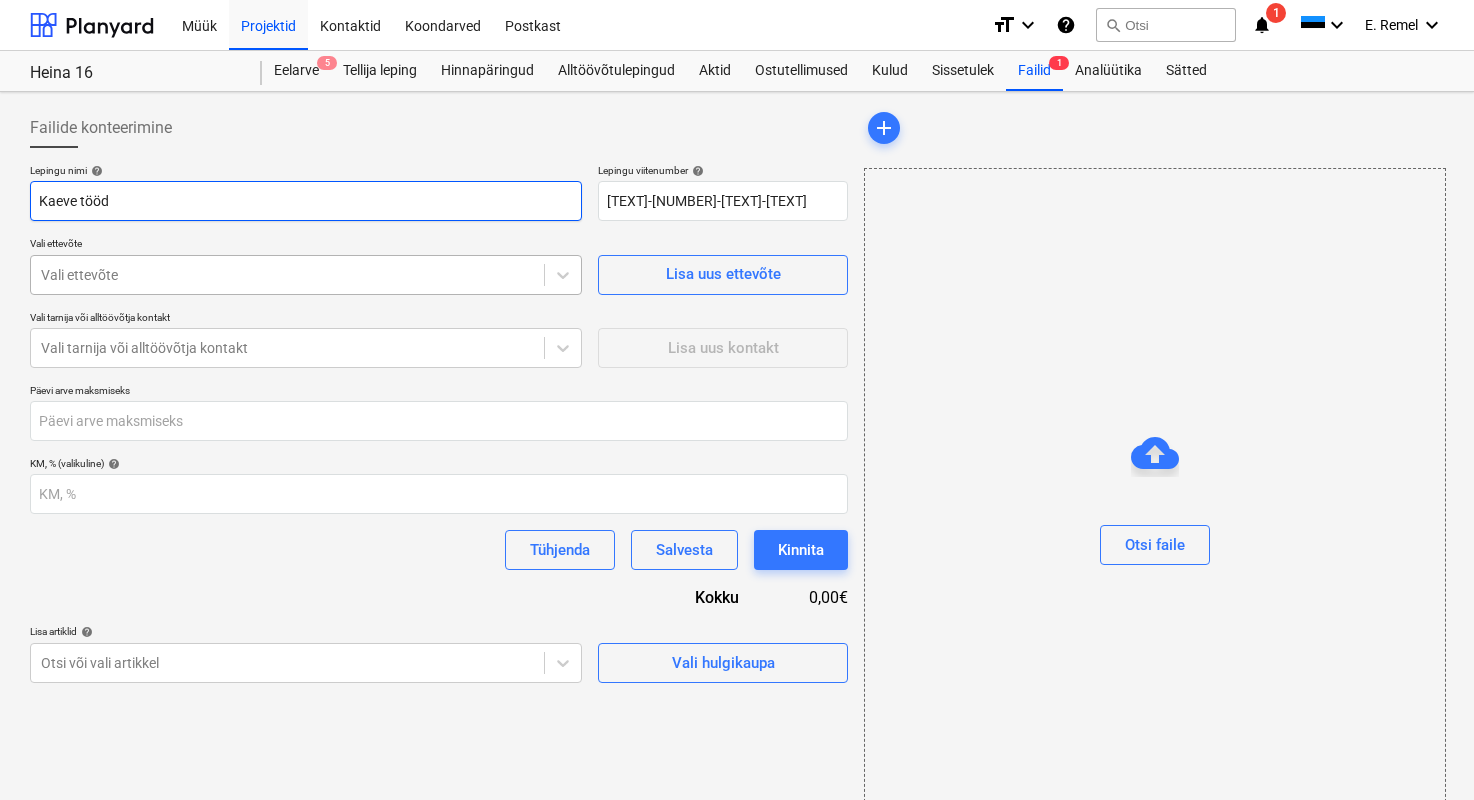 type on "Kaeve tööd" 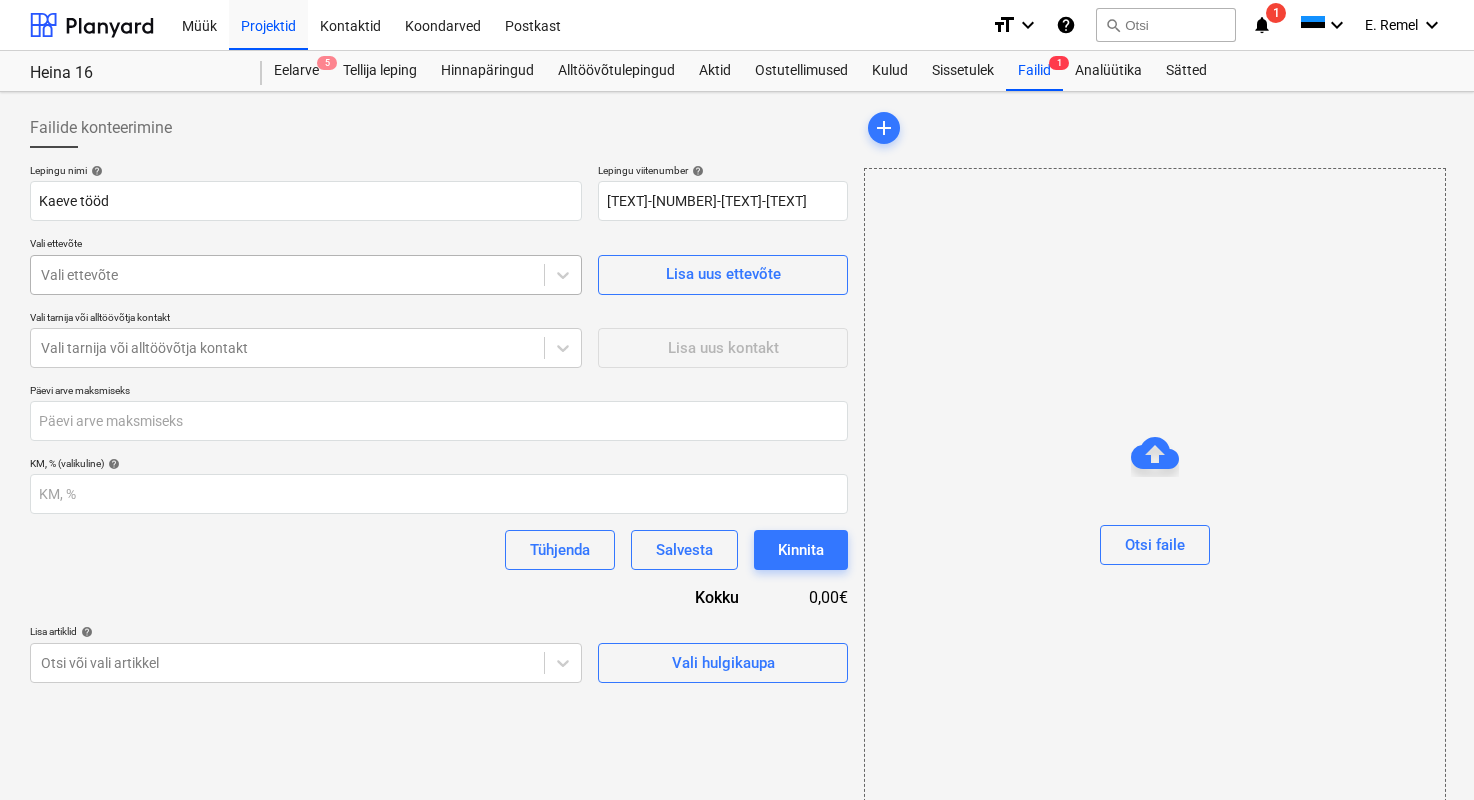 click at bounding box center (287, 275) 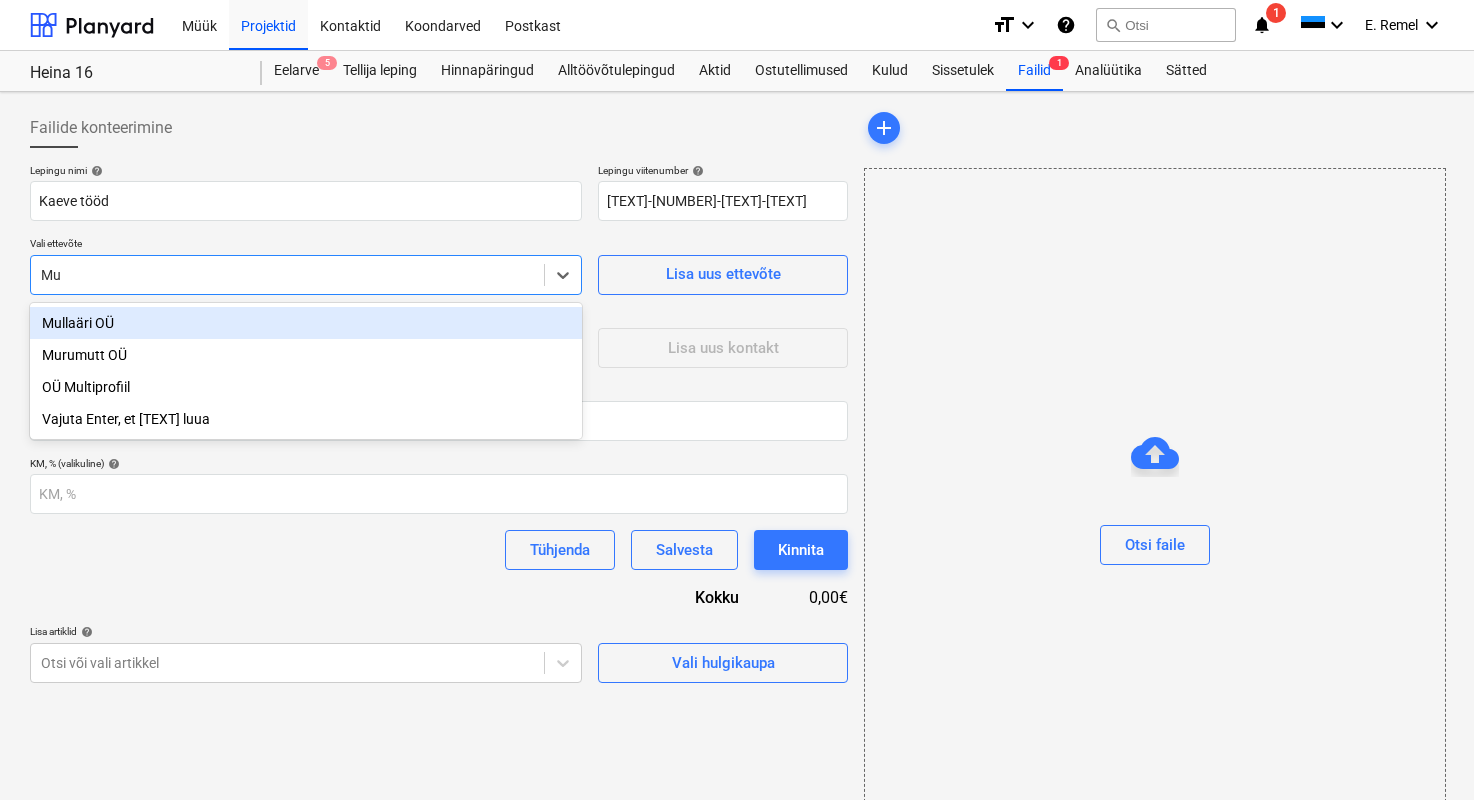 type on "Mur" 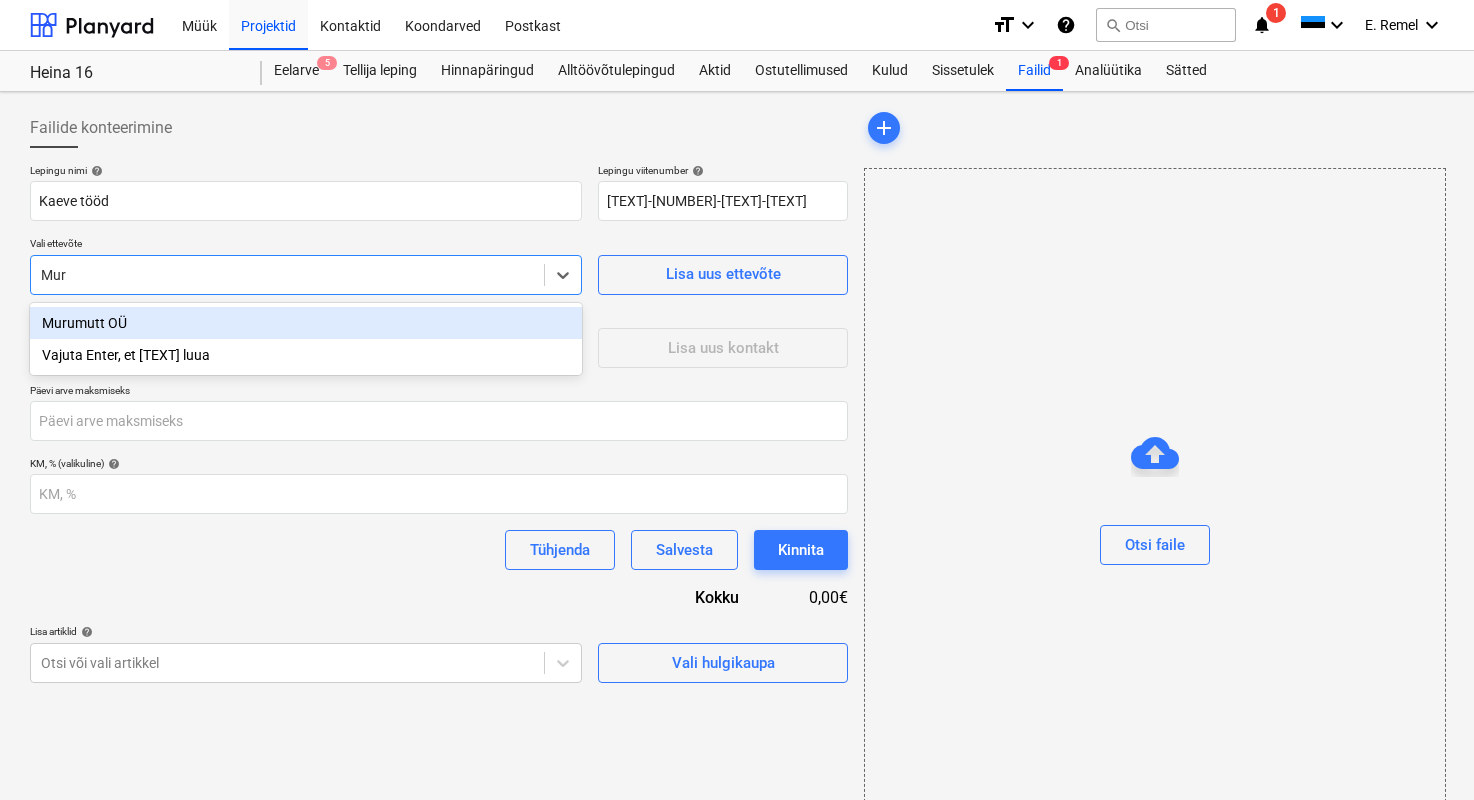 click on "Murumutt OÜ" at bounding box center (306, 323) 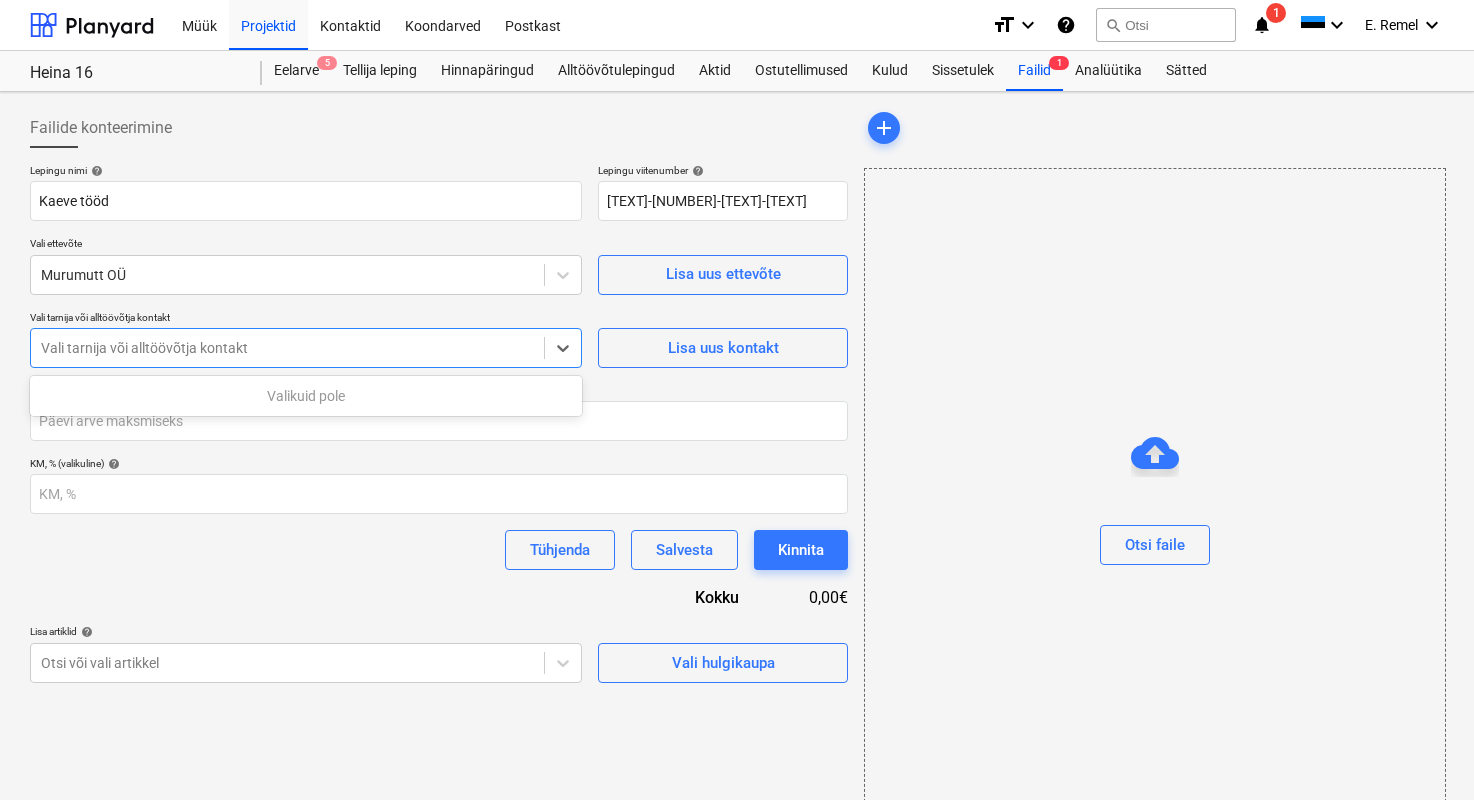 click at bounding box center (287, 348) 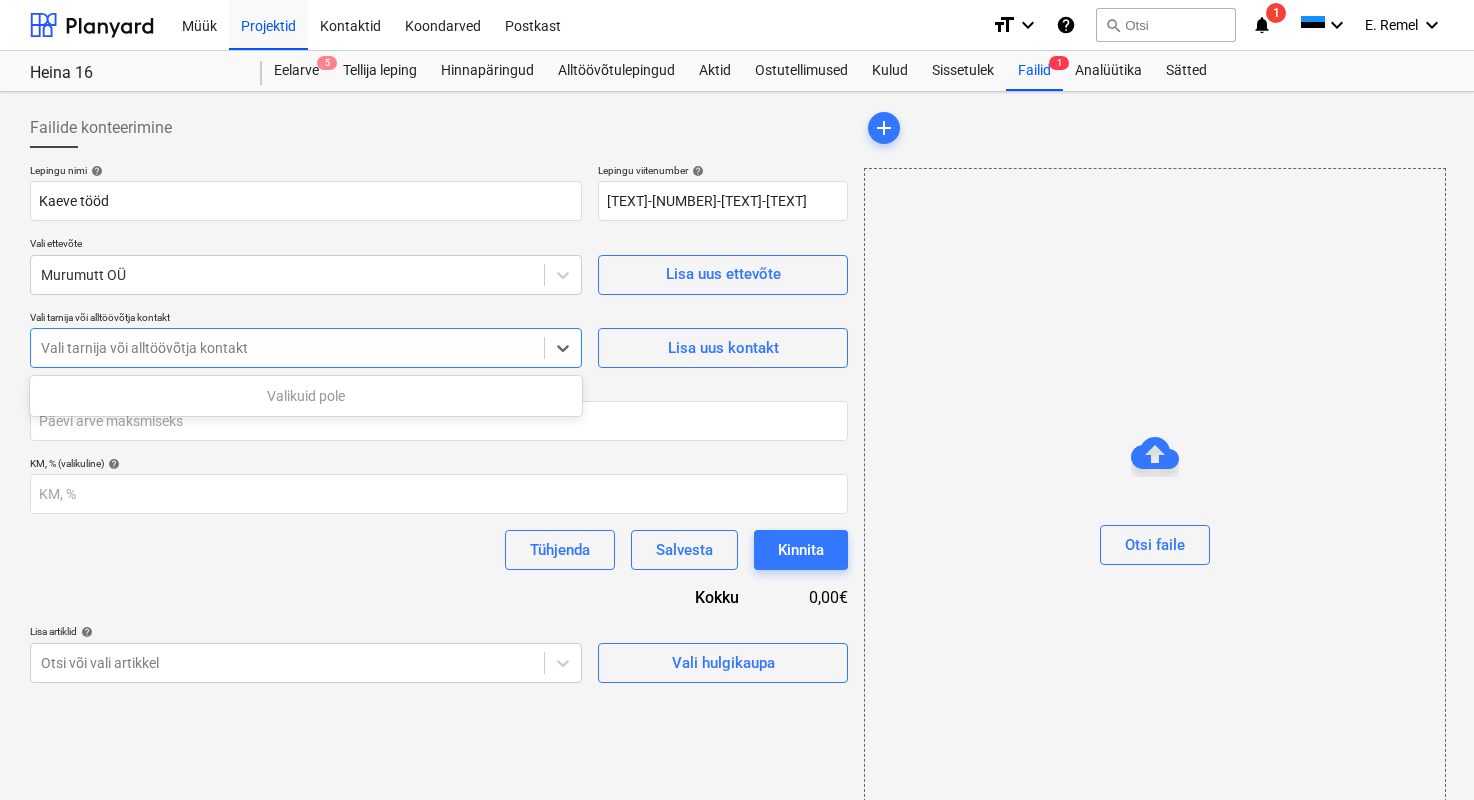 click on "Lepingu nimi help Kaeve tööd Lepingu viitenumber help [TEXT]-[NUMBER]-[TEXT]-[TEXT] Vali ettevõte [COMPANY]   Lisa uus ettevõte Vali tarnija või alltöövõtja kontakt   Use Up and Down to choose options, press Enter to select the currently focused option, press Escape to exit the menu, press Tab to select the option and exit the menu. Vali tarnija või alltöövõtja kontakt Lisa uus kontakt Päevi arve maksmiseks KM, % (valikuline) help Tühjenda Salvesta Kinnita Kokku [NUMBER],[NUMBER]€ Lisa artiklid help Otsi või vali artikkel Vali hulgikaupa" at bounding box center (439, 423) 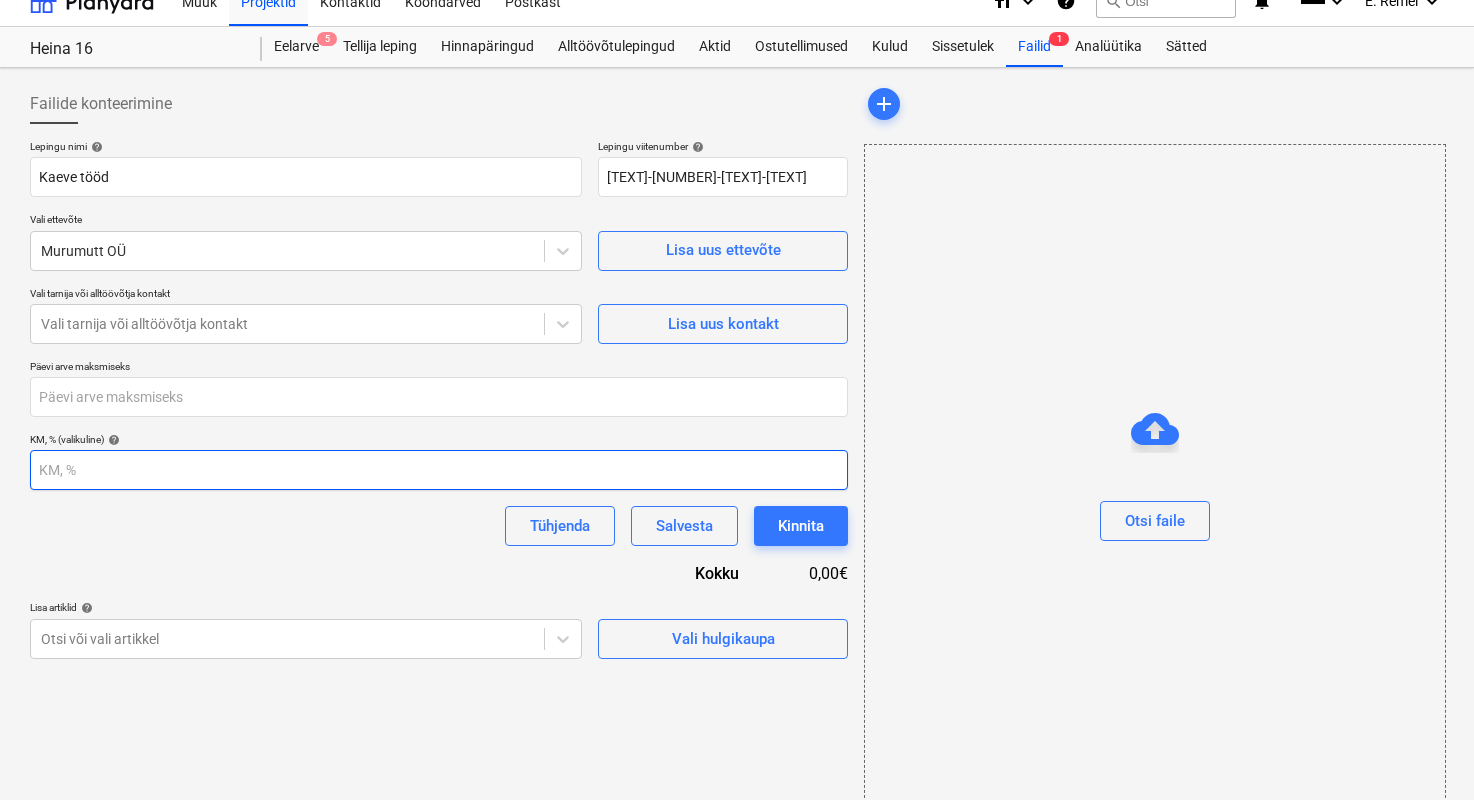 scroll, scrollTop: 48, scrollLeft: 0, axis: vertical 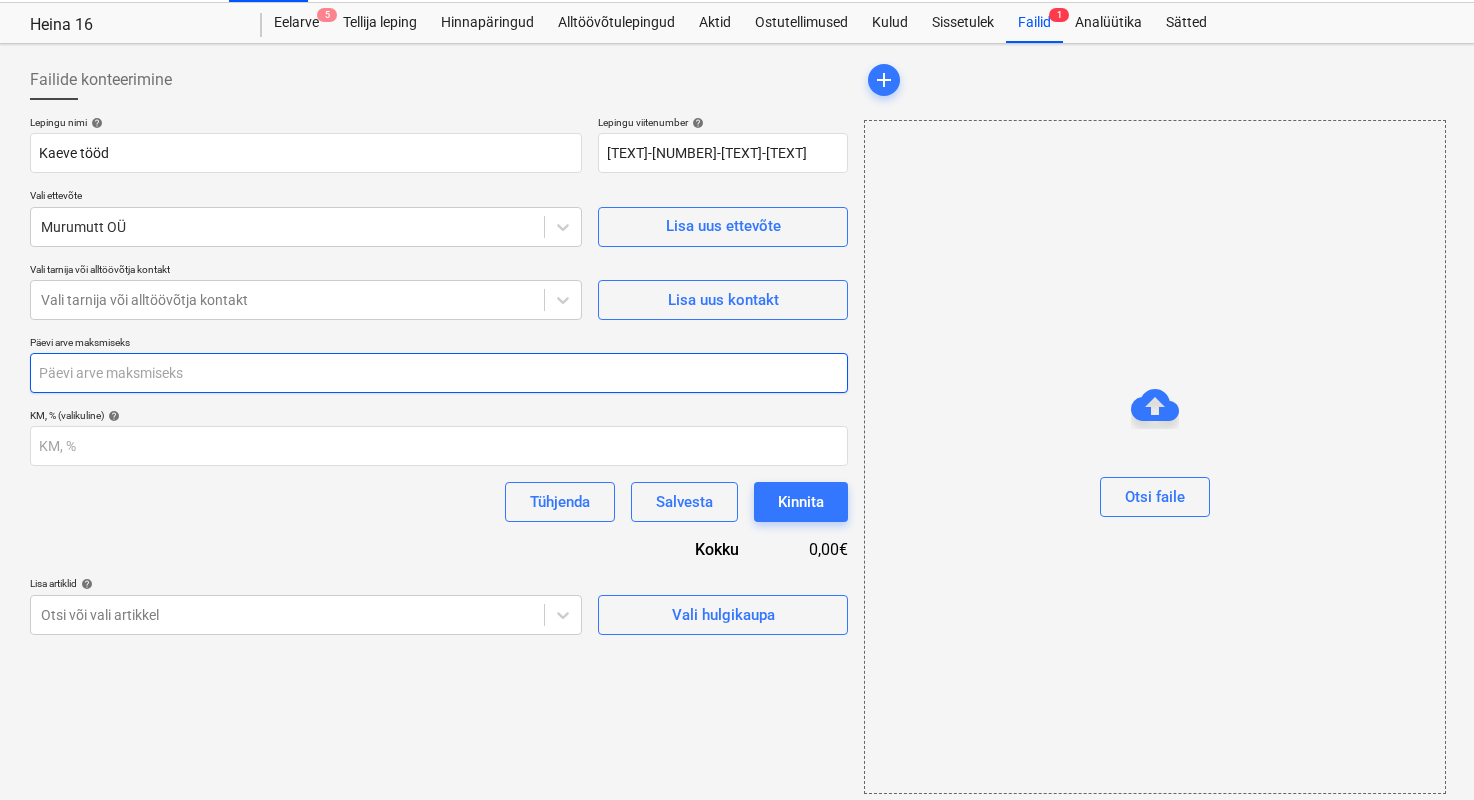 click at bounding box center [439, 373] 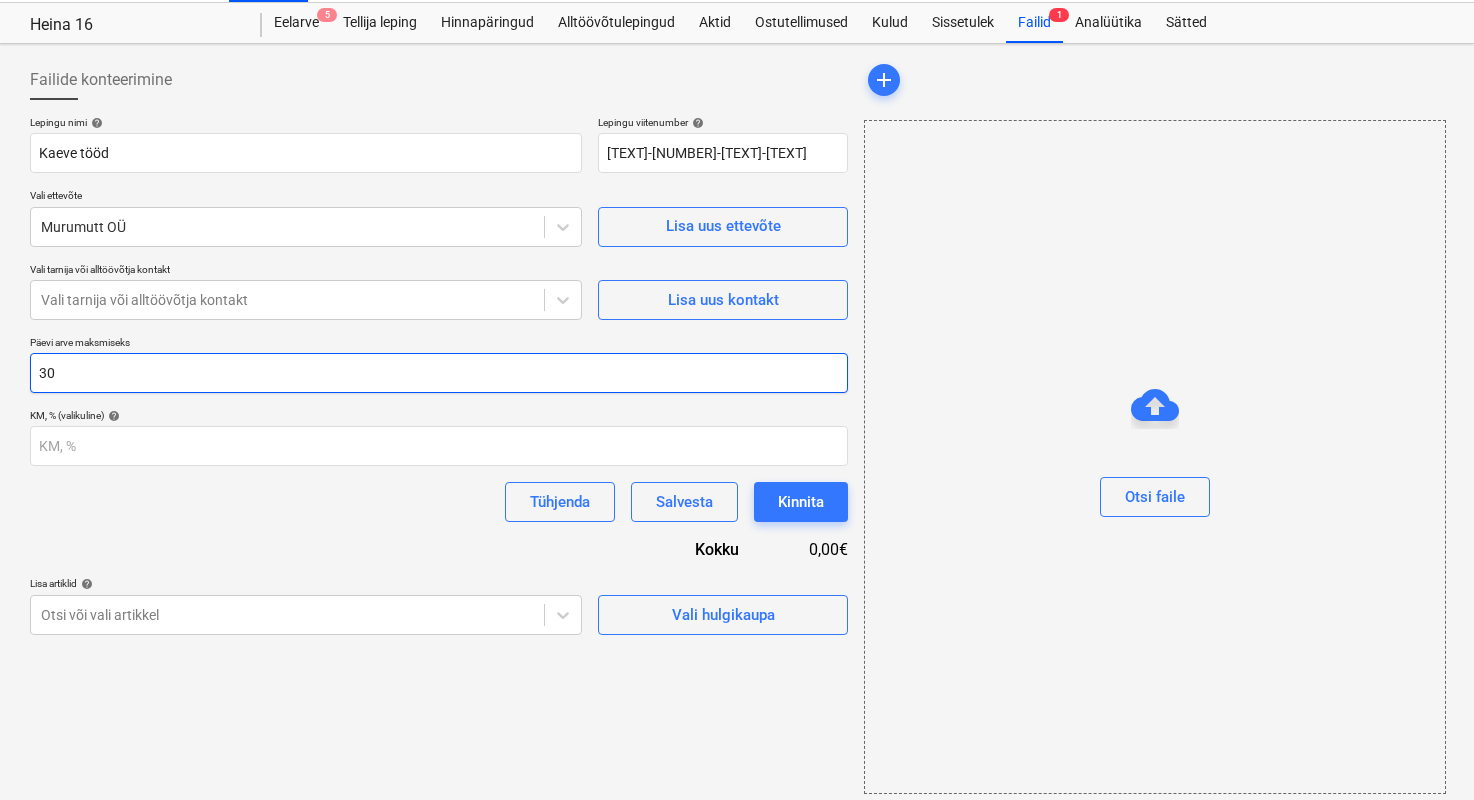 type on "30" 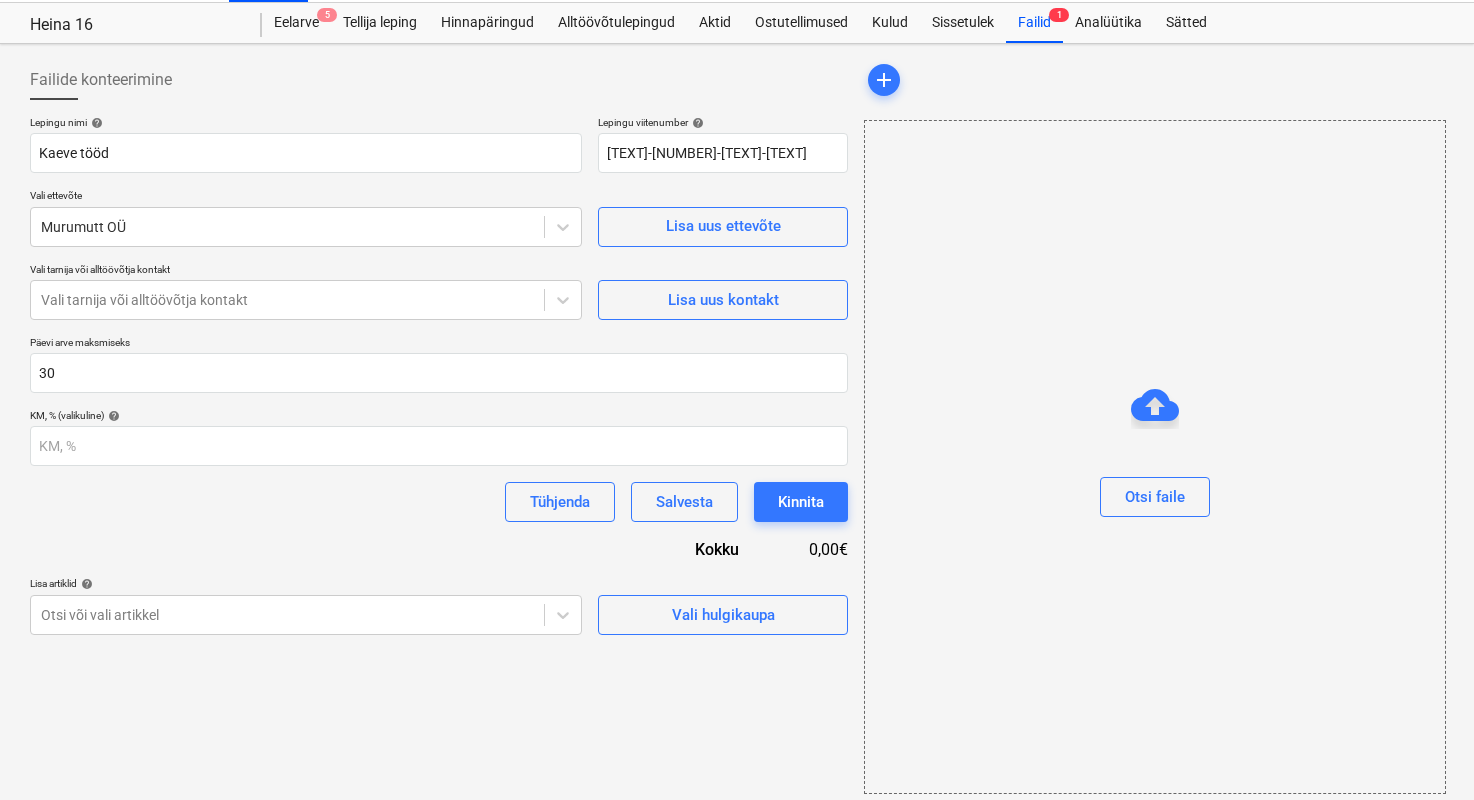 click on "Tühjenda Salvesta Kinnita" at bounding box center [439, 502] 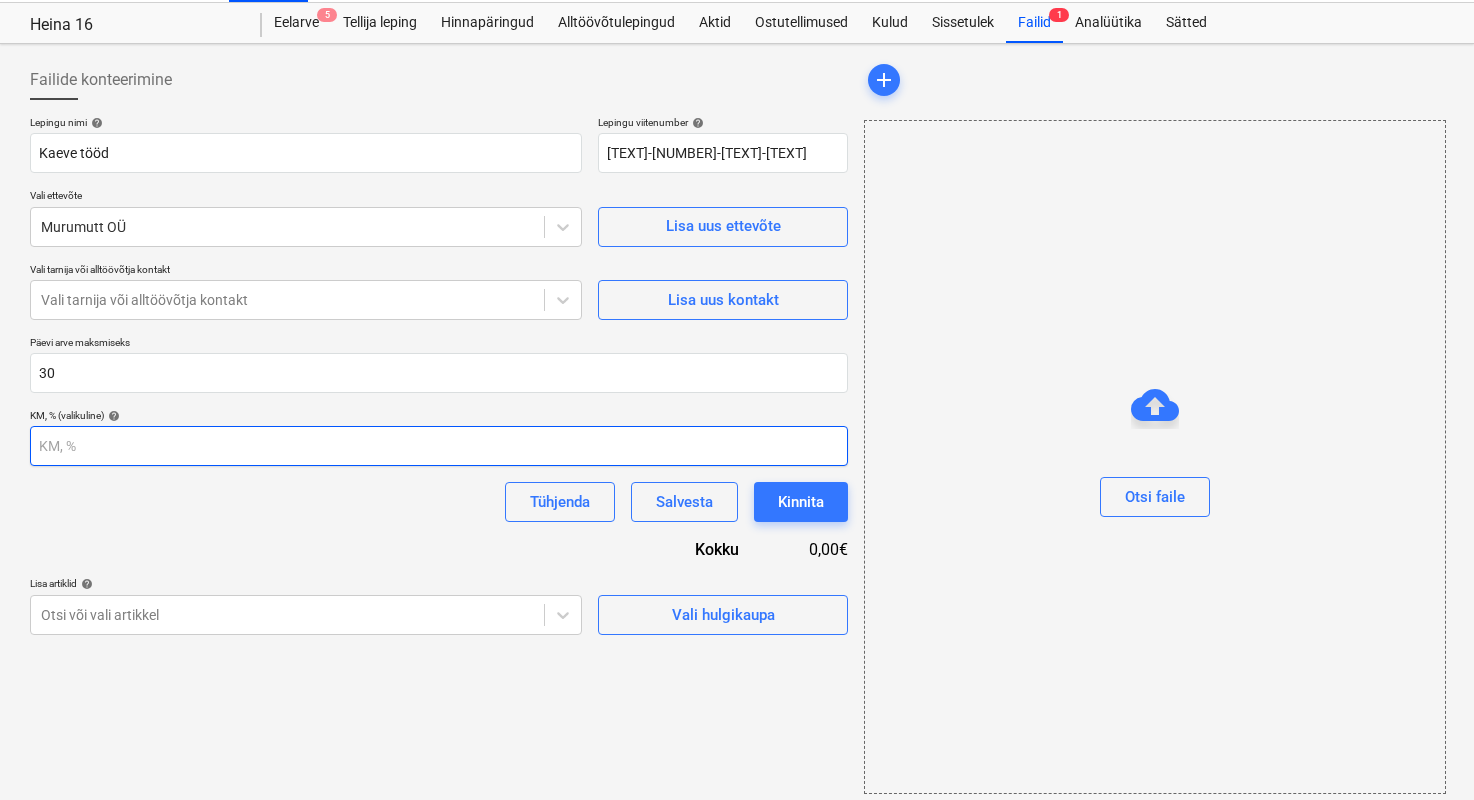 click at bounding box center (439, 446) 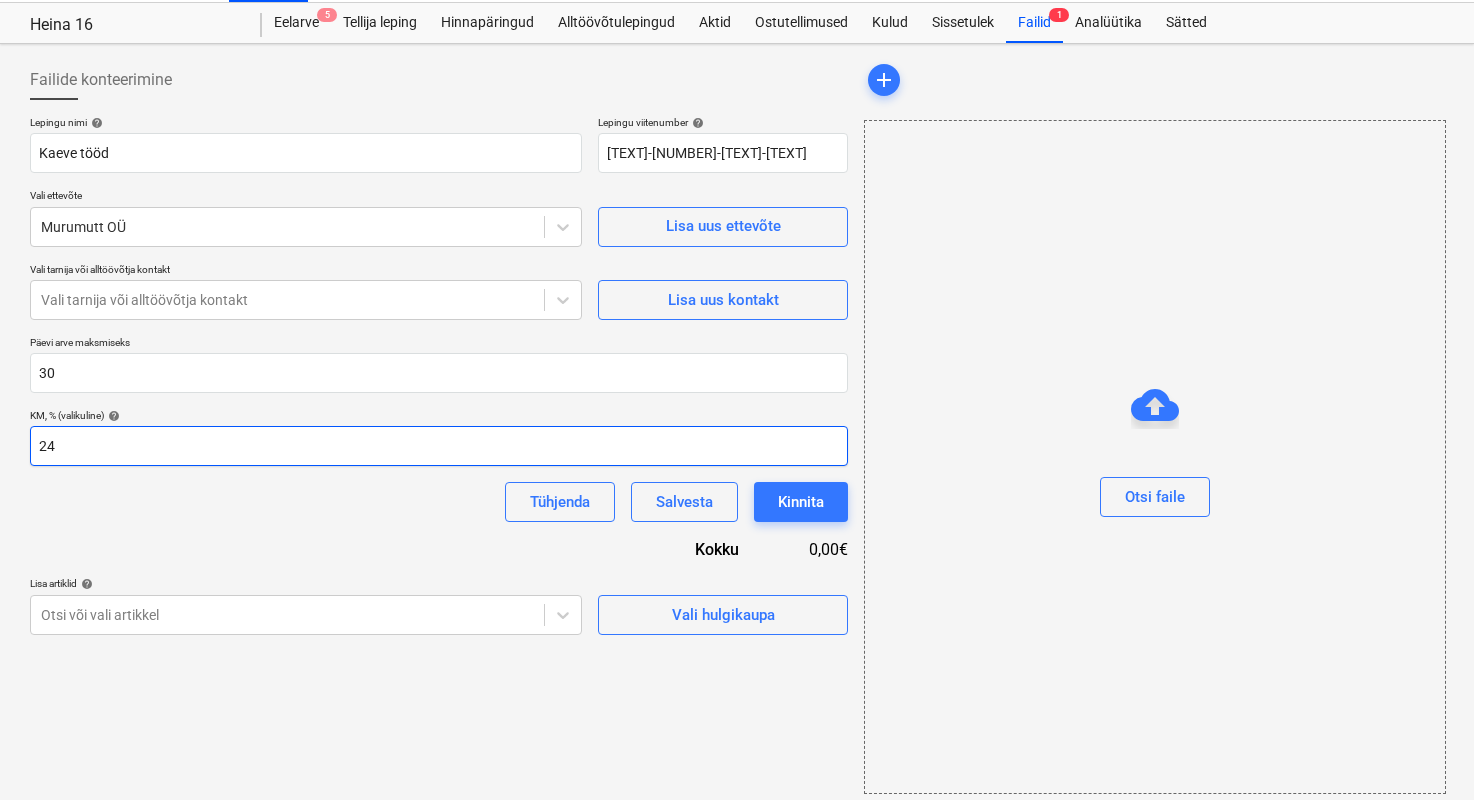 type on "24" 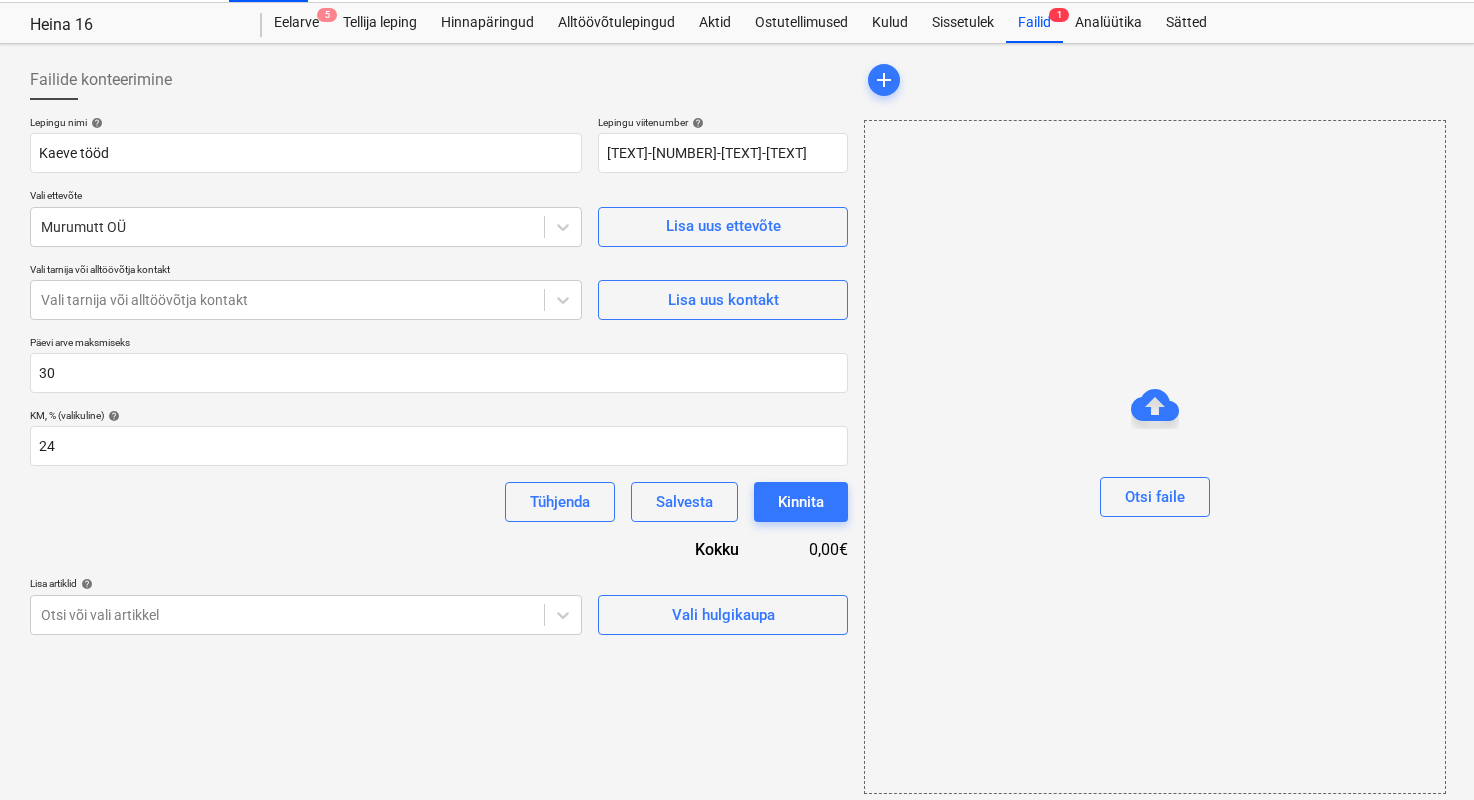 click on "Tühjenda Salvesta Kinnita" at bounding box center [439, 502] 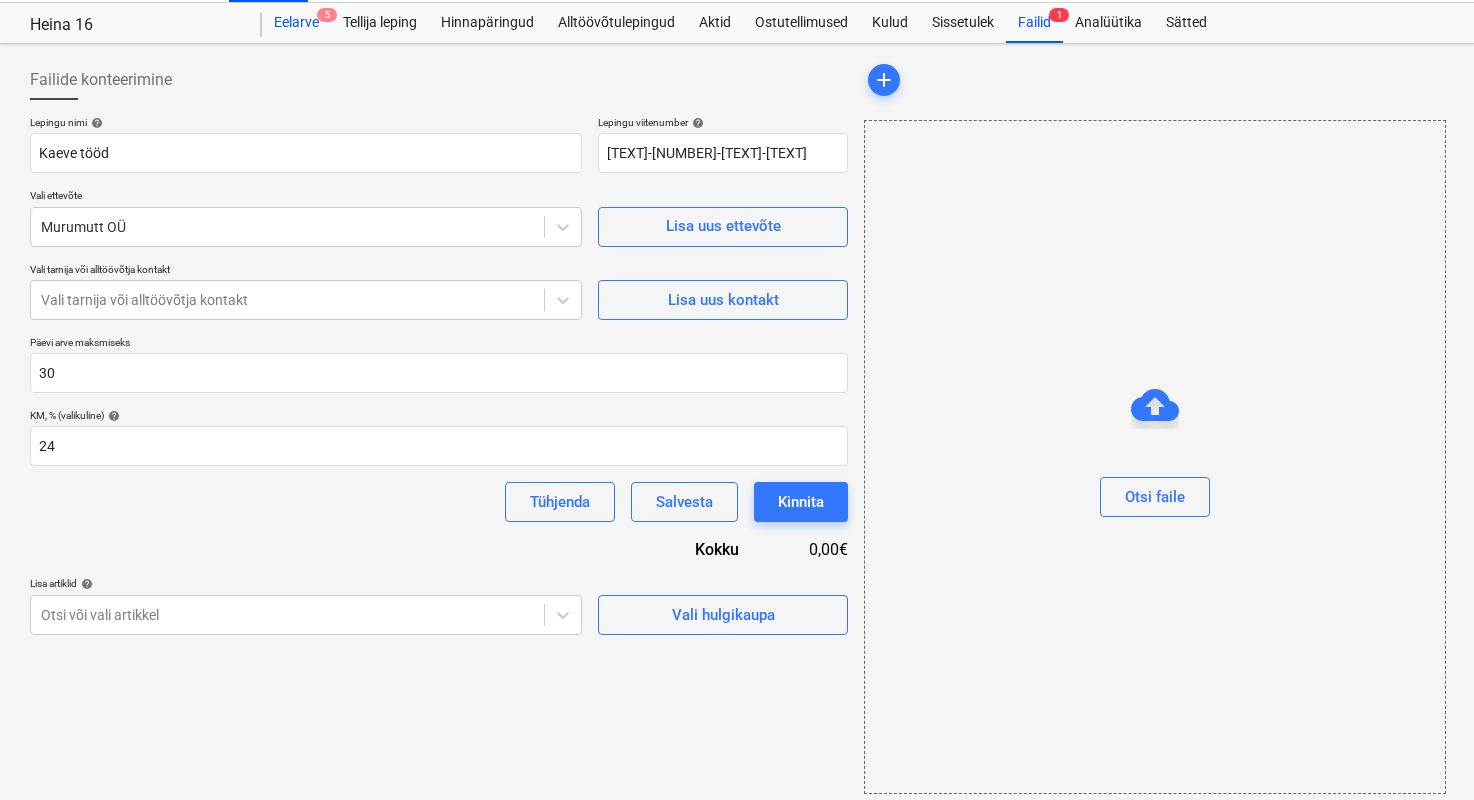 click on "Eelarve 5" at bounding box center [296, 23] 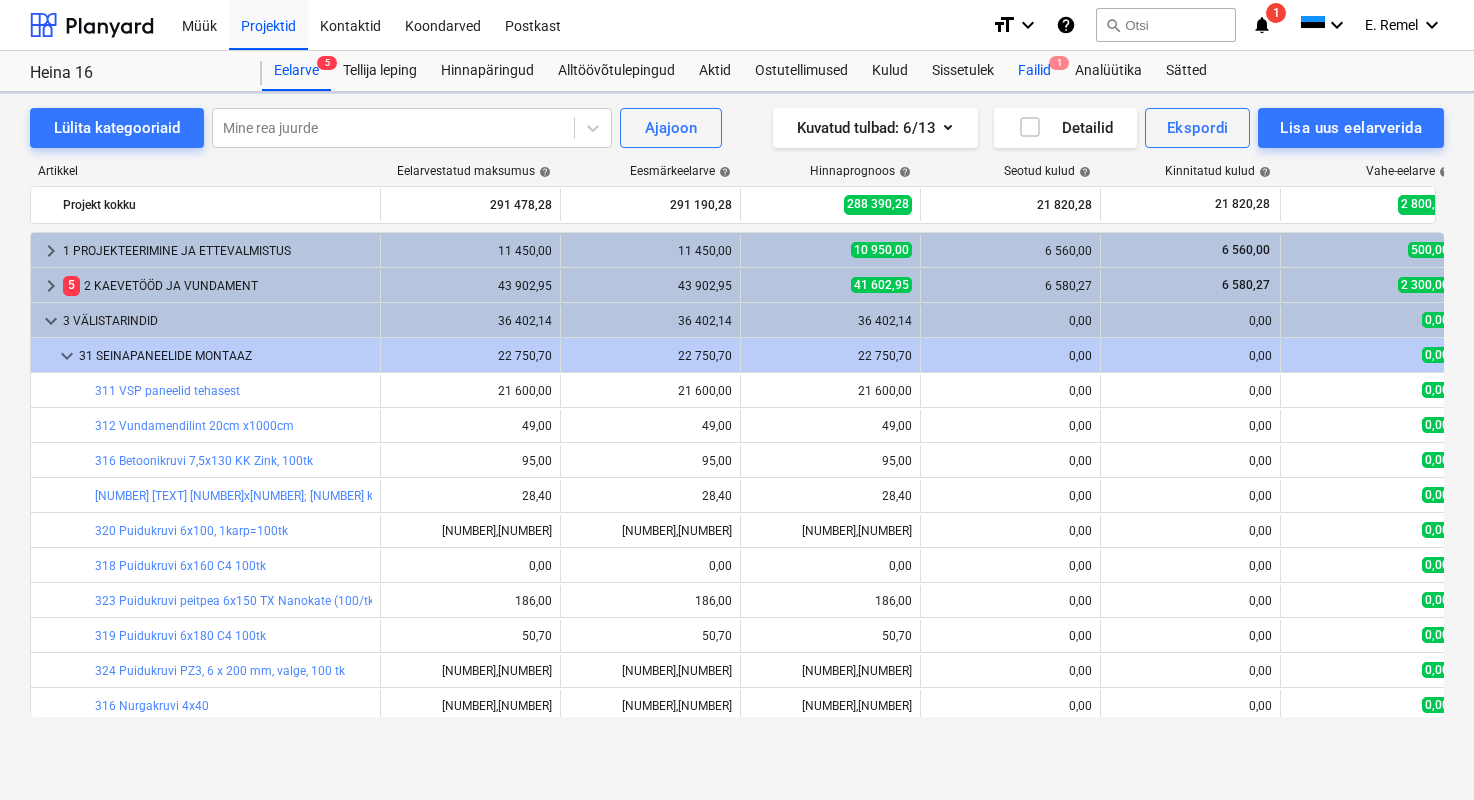 click on "Failid 1" at bounding box center [1034, 71] 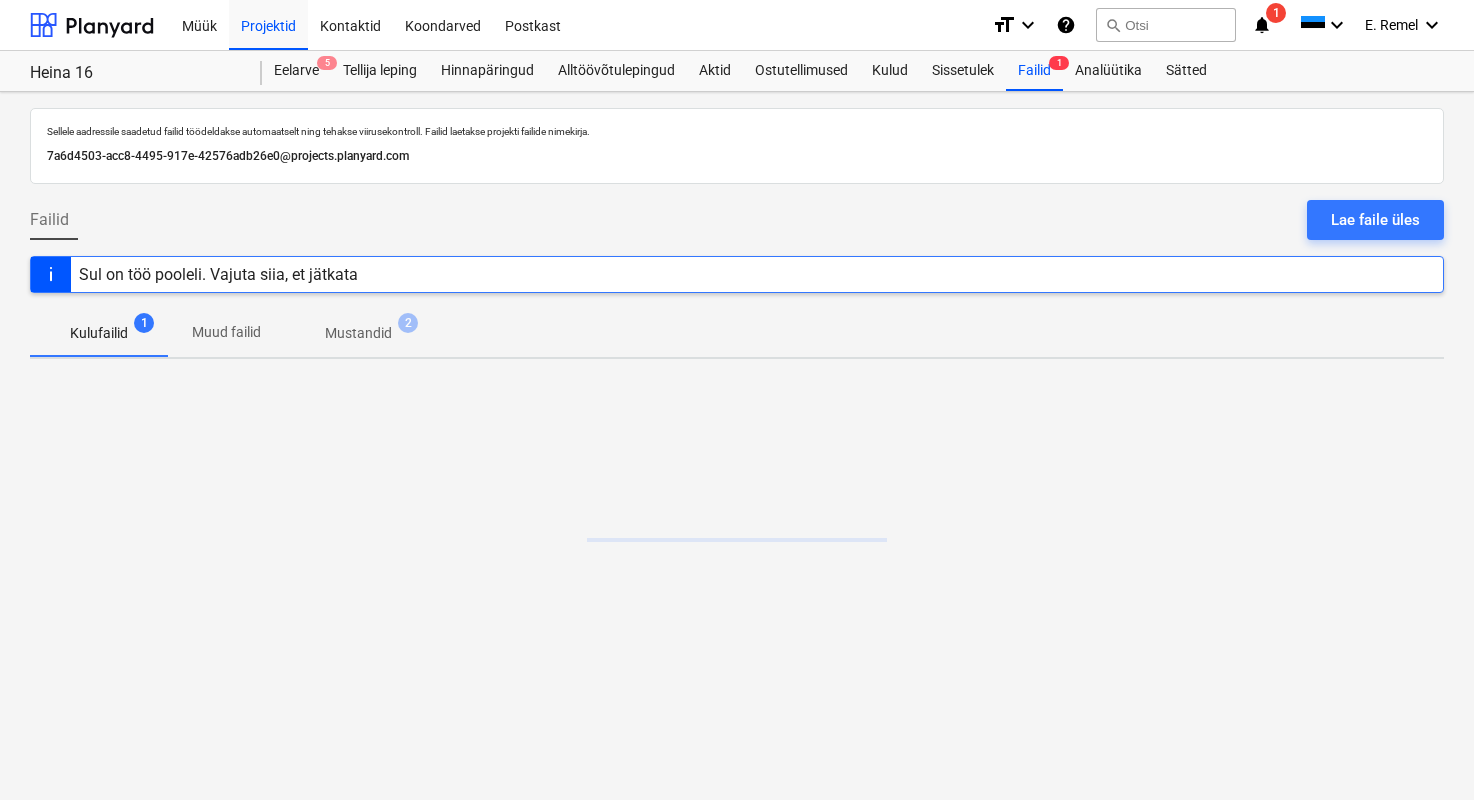 scroll, scrollTop: 0, scrollLeft: 0, axis: both 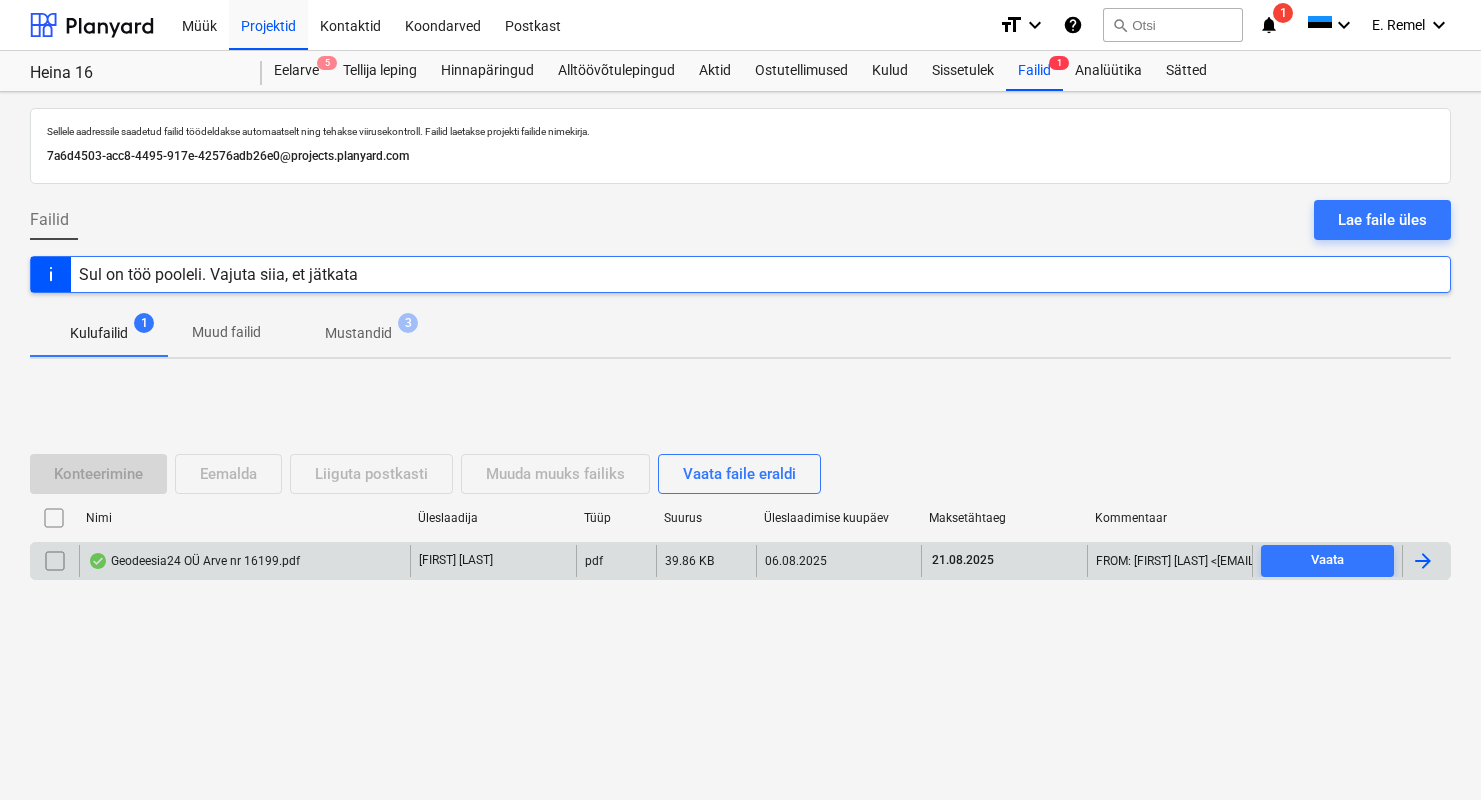 click on "Geodeesia24 OÜ Arve nr 16199.pdf" at bounding box center (194, 561) 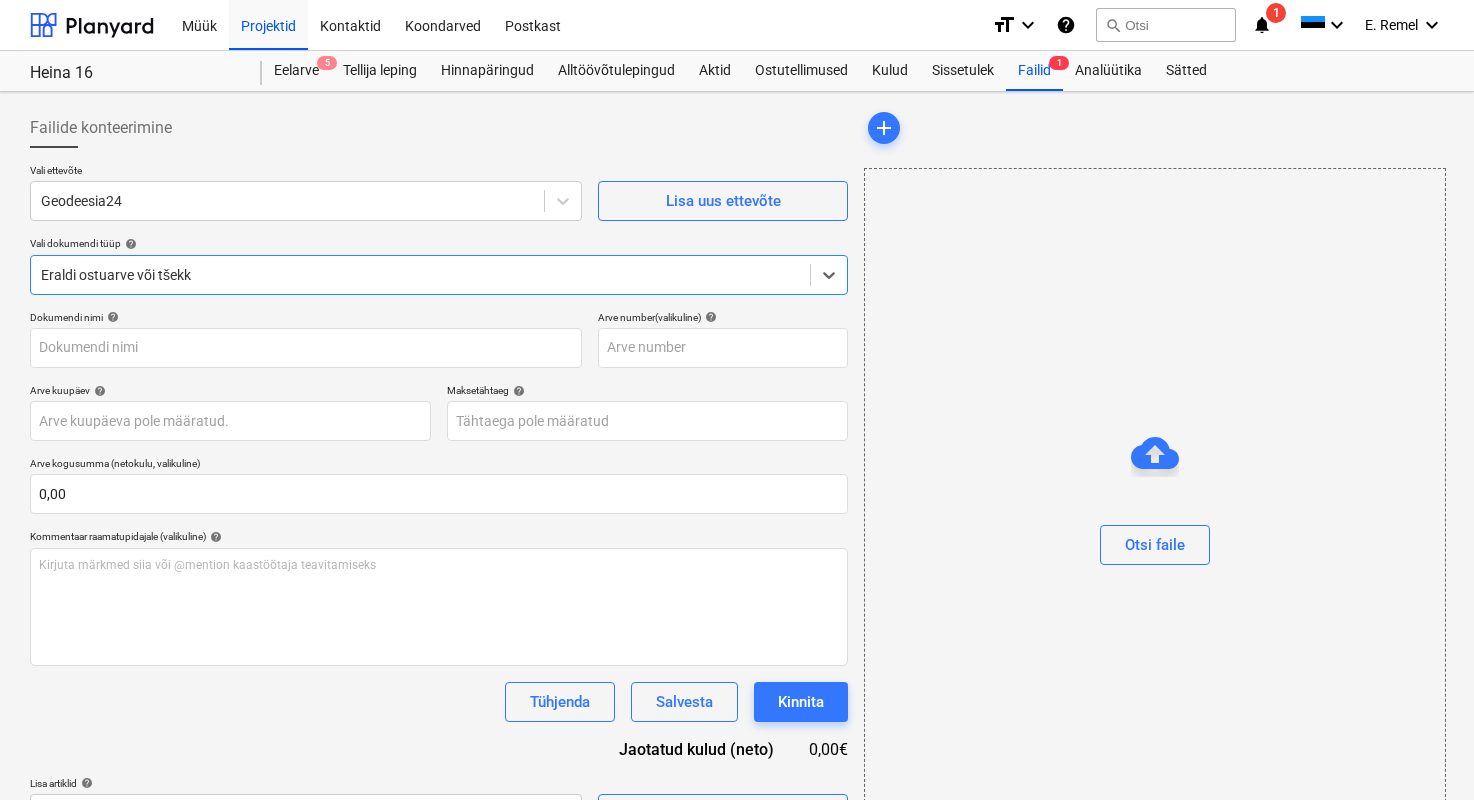 type on "[NUMBER]" 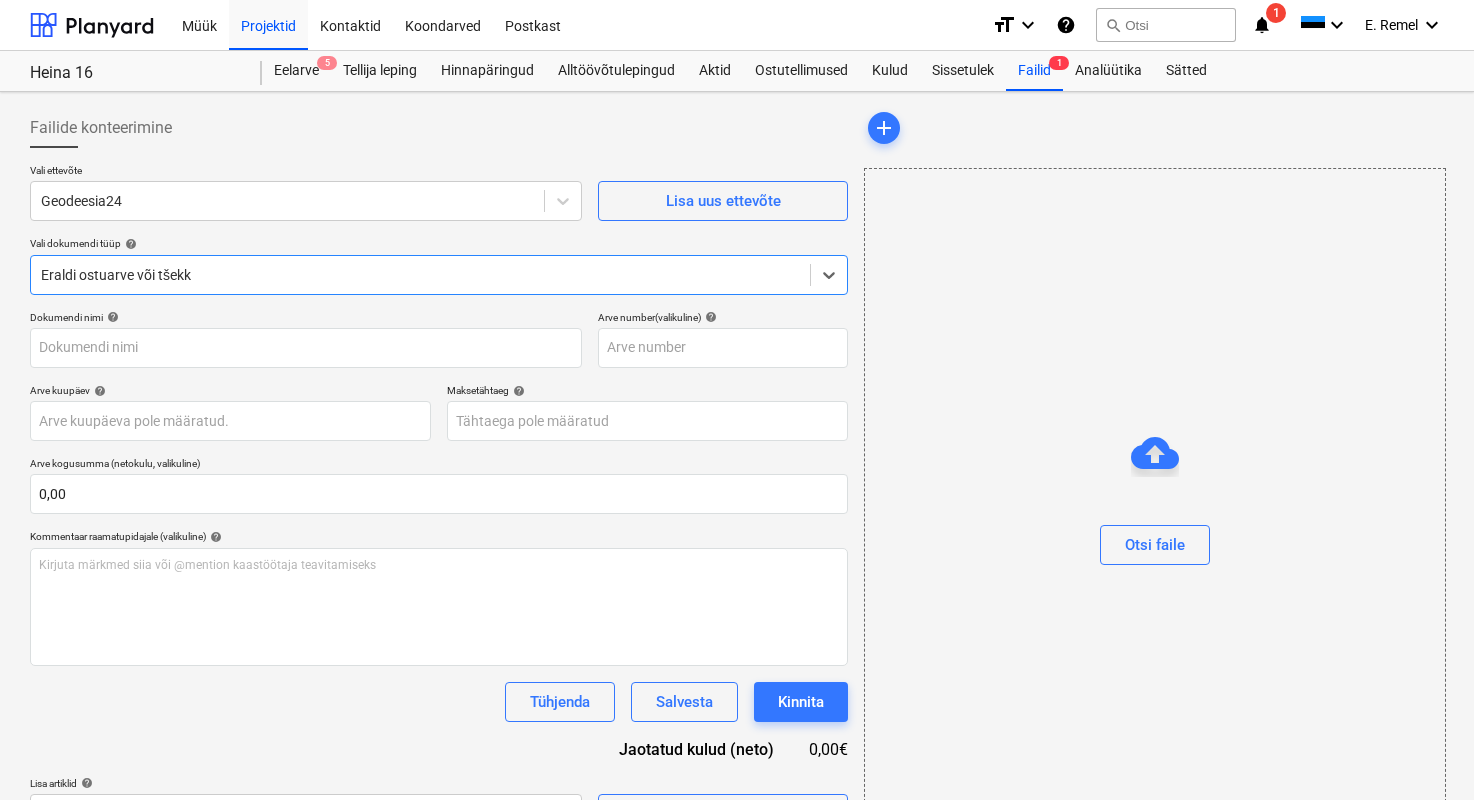 type on "[NUMBER]" 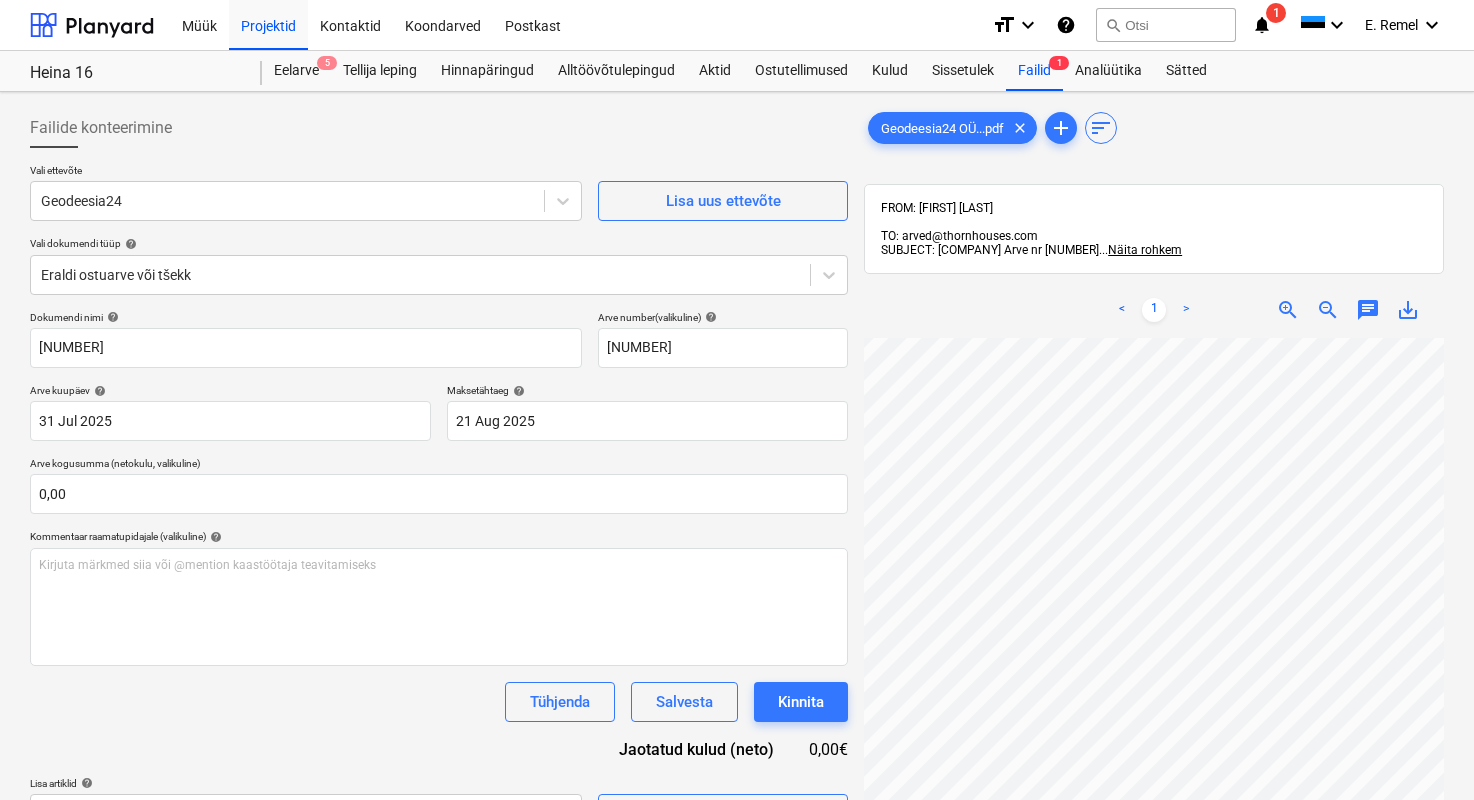 scroll, scrollTop: 131, scrollLeft: 4, axis: both 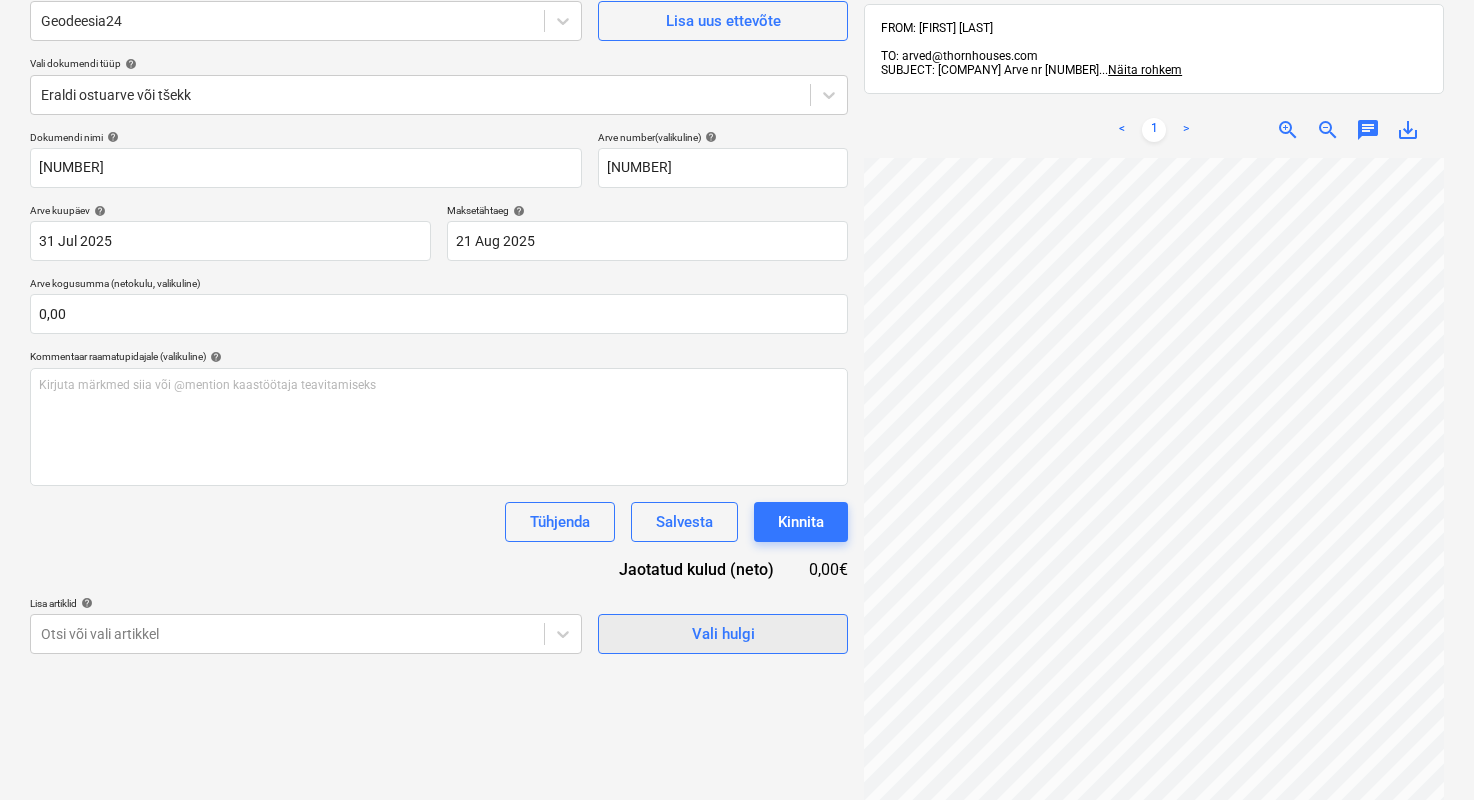 click on "Vali hulgi" at bounding box center [723, 634] 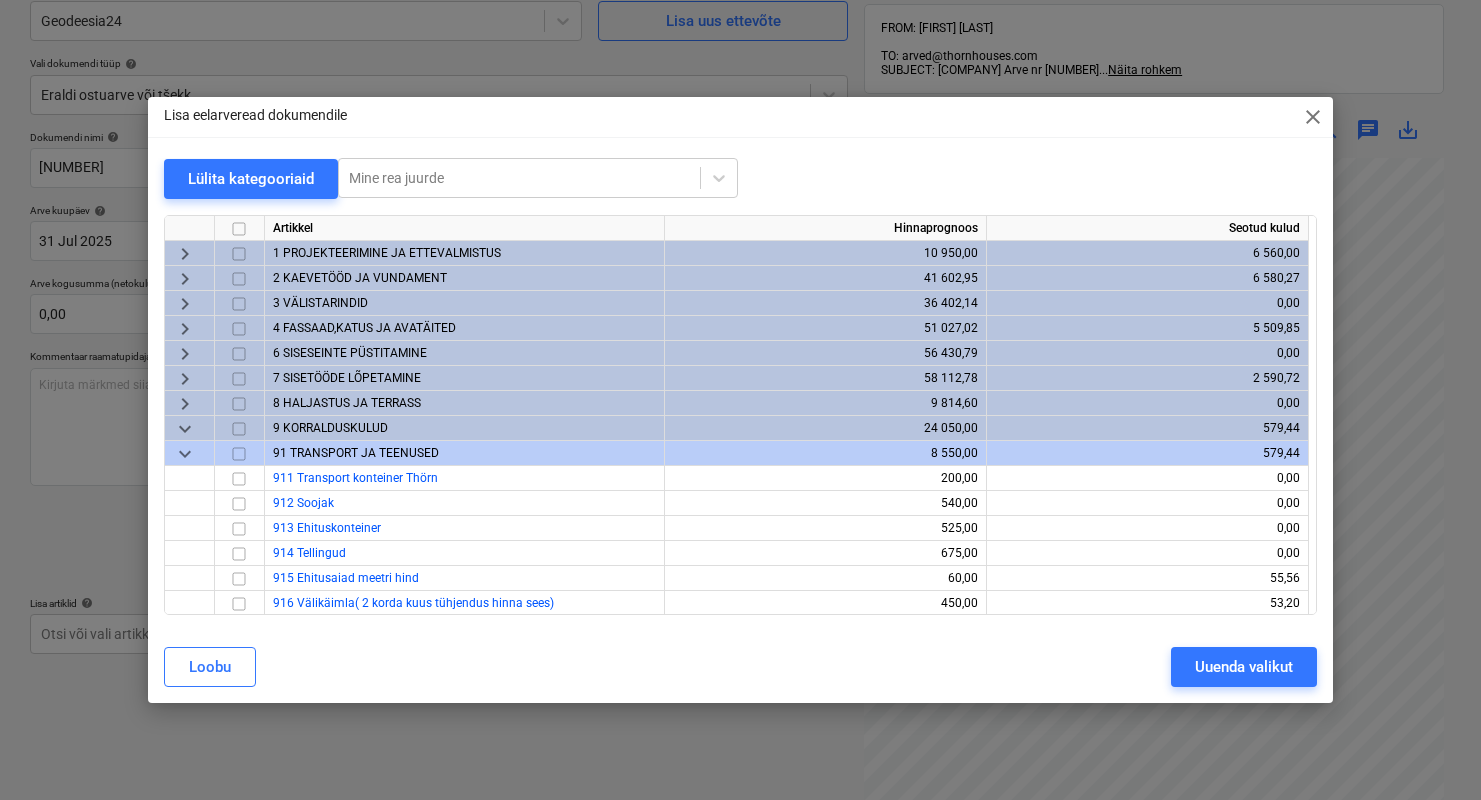 click on "2 KAEVETÖÖD JA VUNDAMENT" at bounding box center (465, 278) 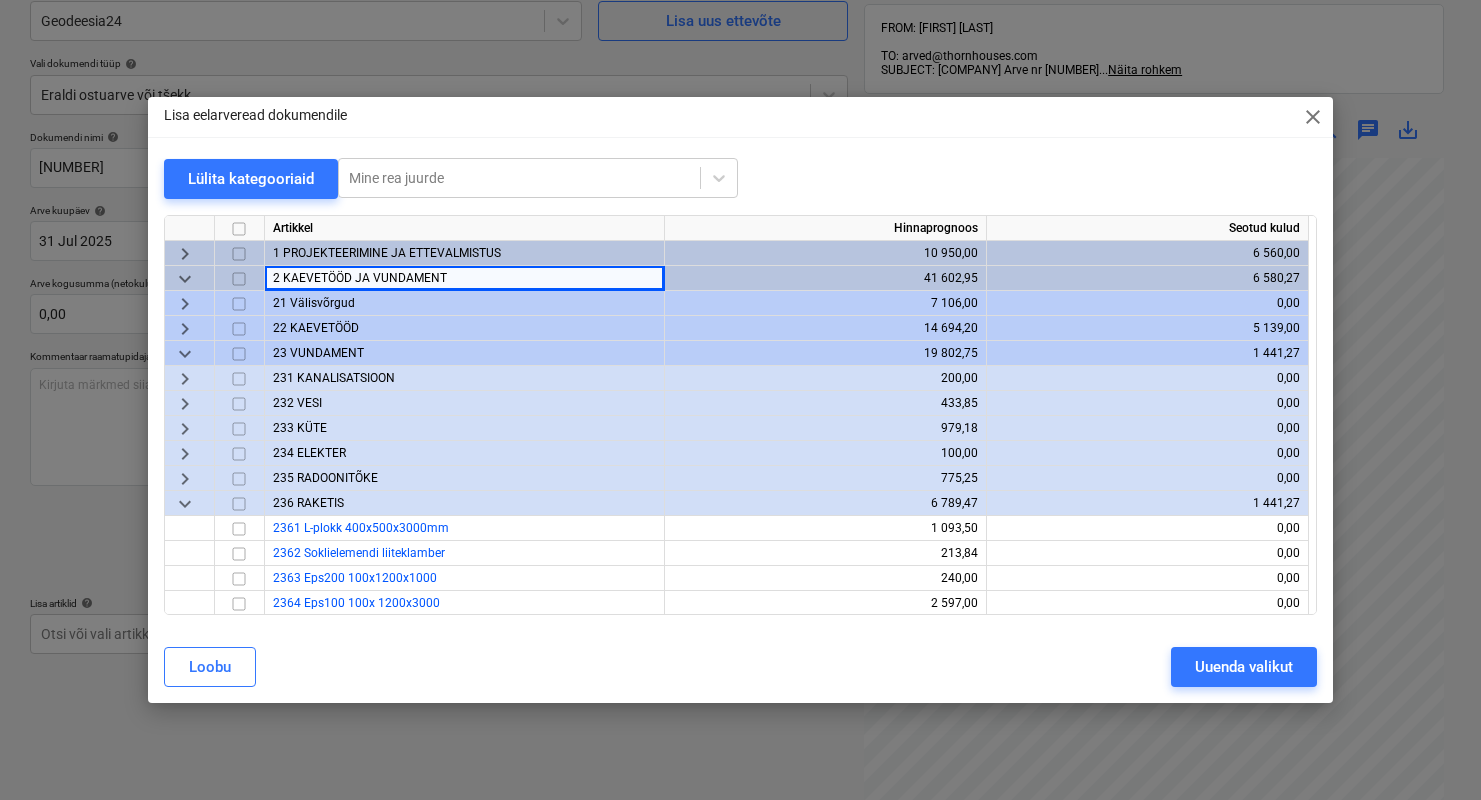 click on "22 KAEVETÖÖD" at bounding box center [465, 328] 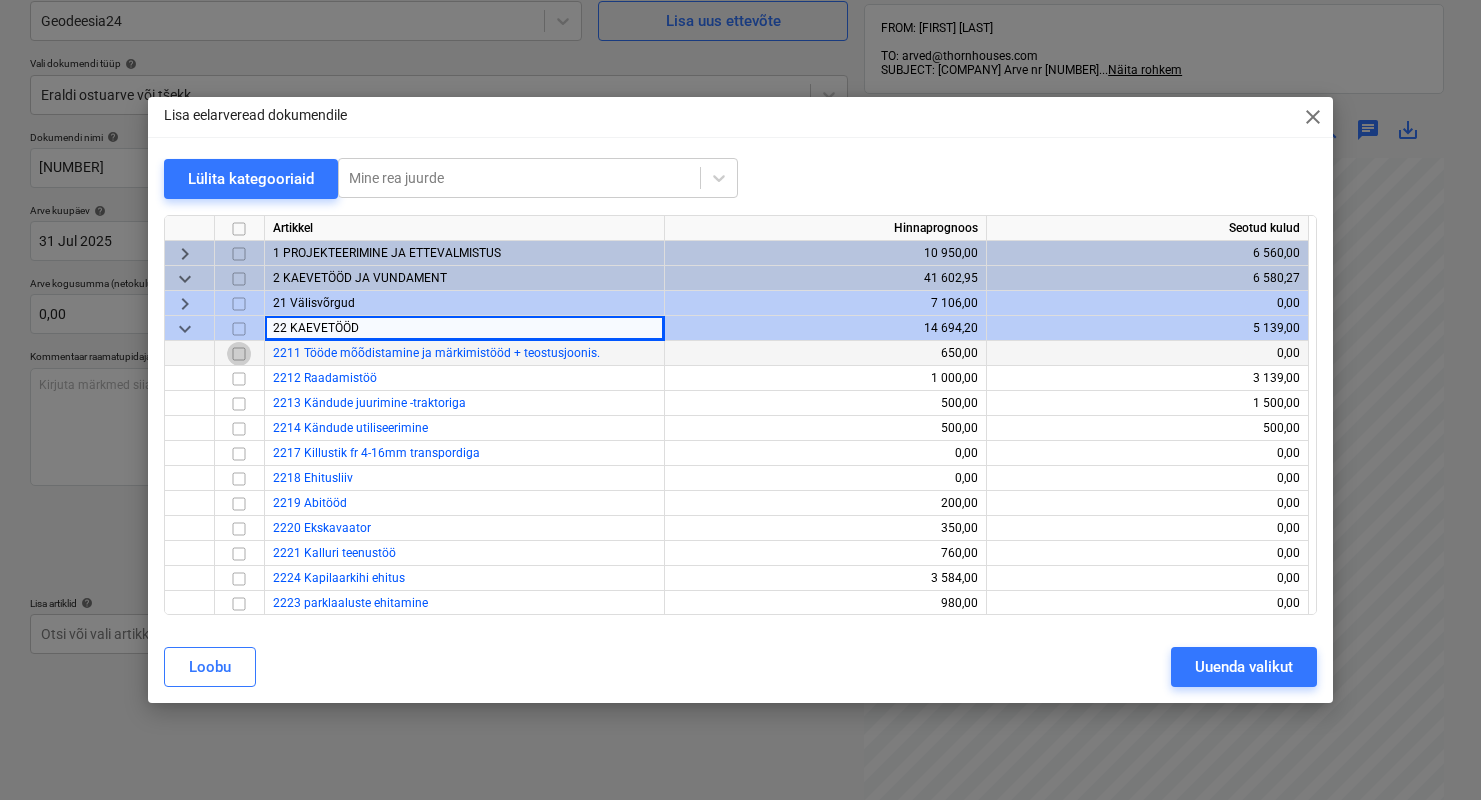 click at bounding box center (239, 354) 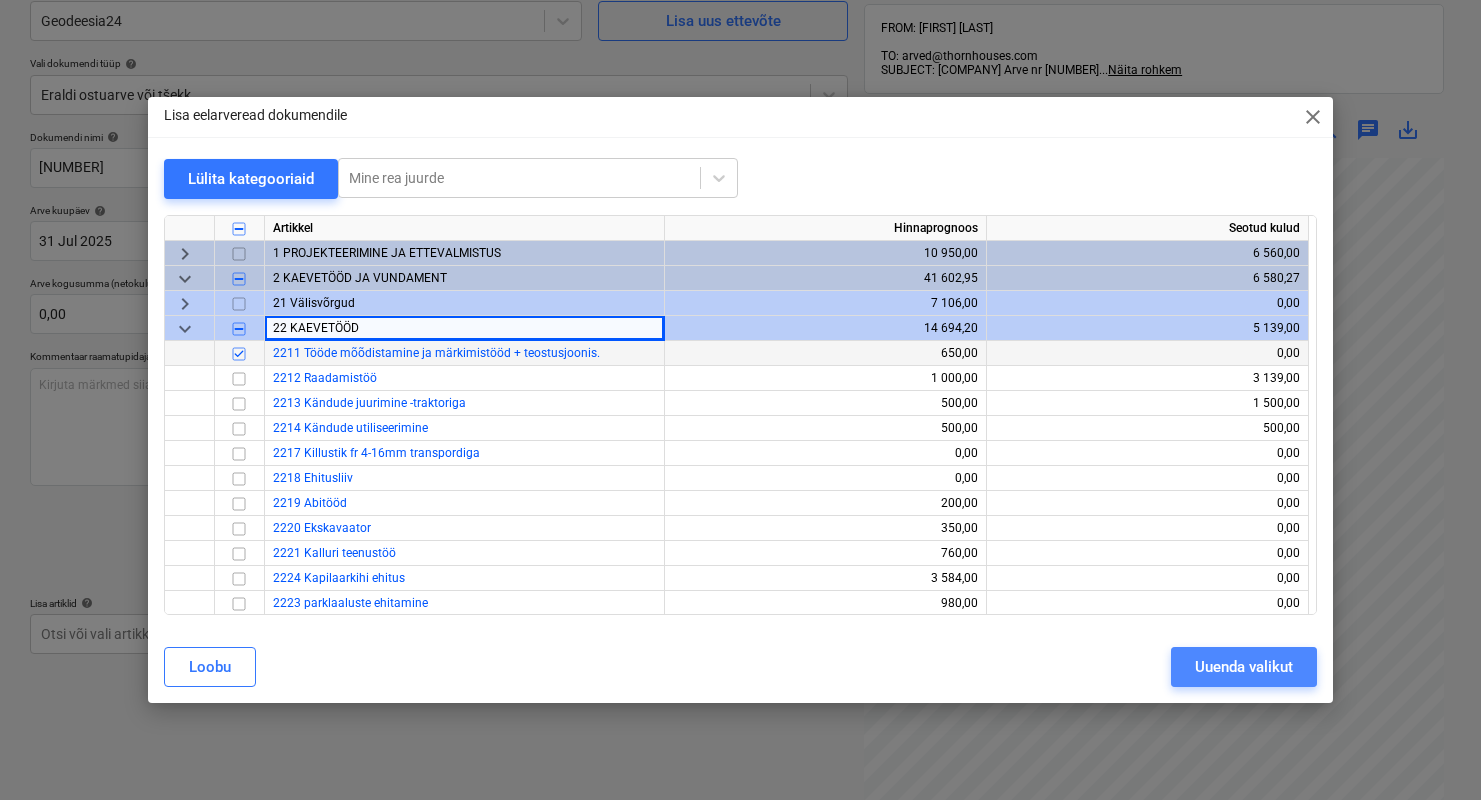 click on "Uuenda valikut" at bounding box center (1244, 667) 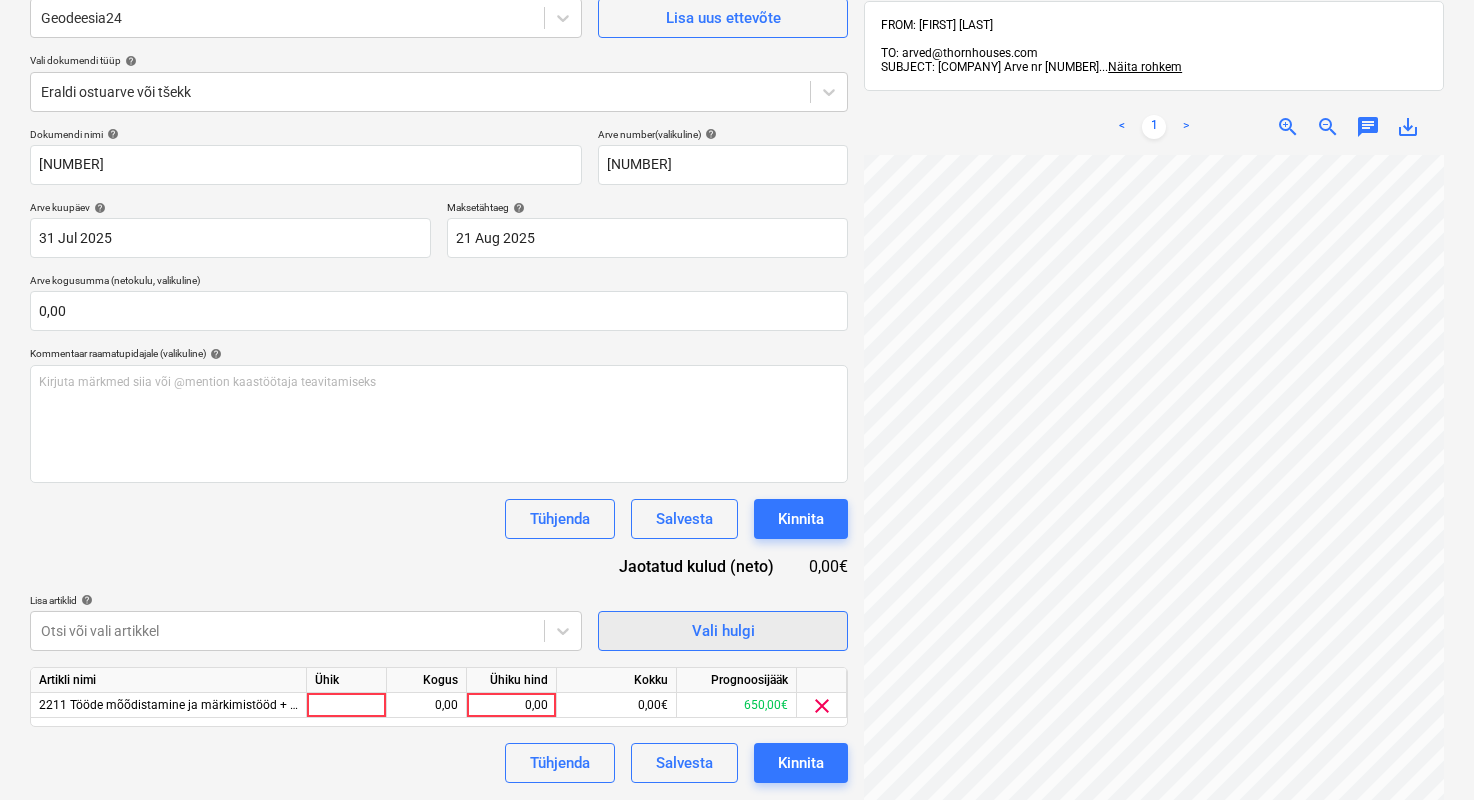 scroll, scrollTop: 184, scrollLeft: 0, axis: vertical 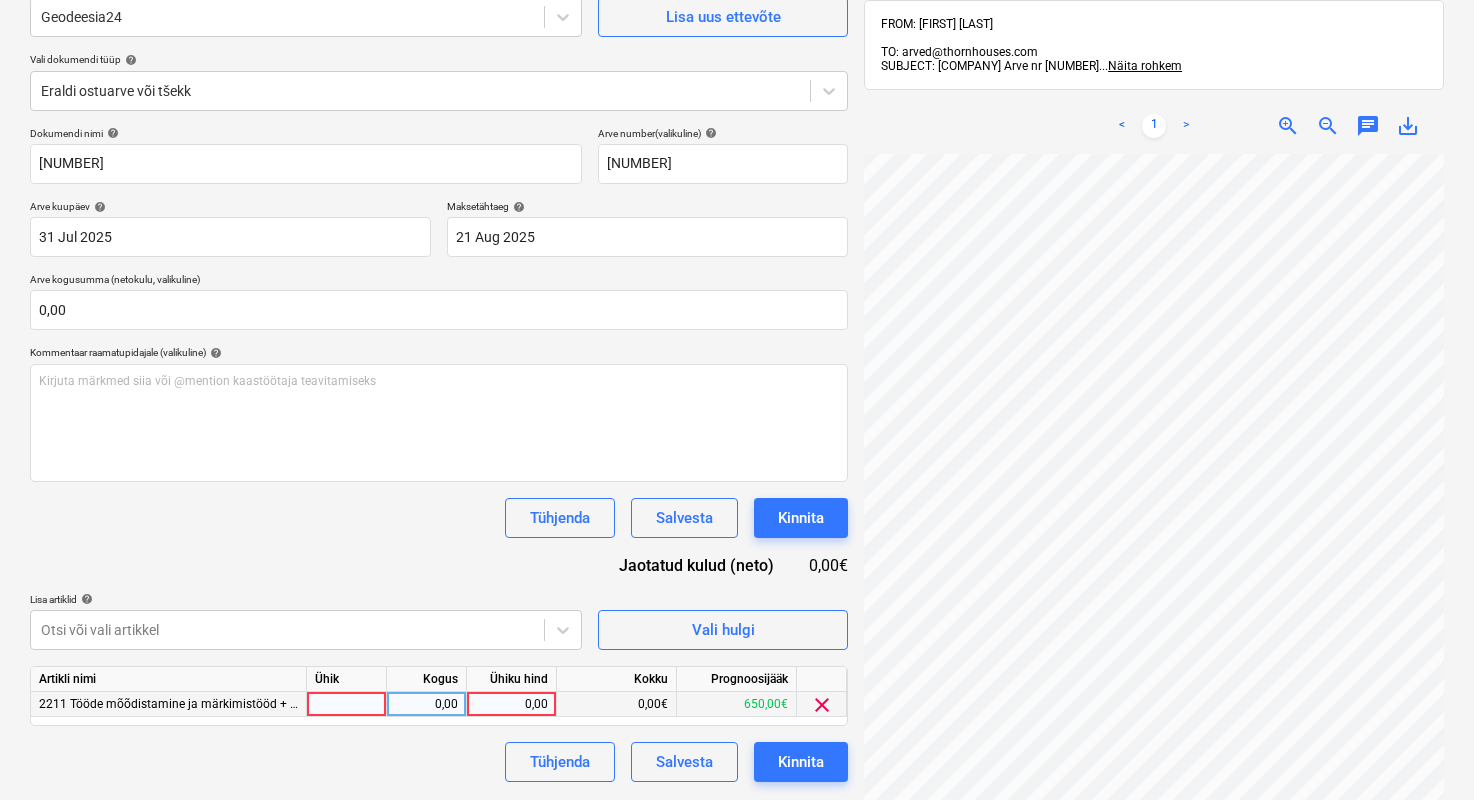click at bounding box center [347, 704] 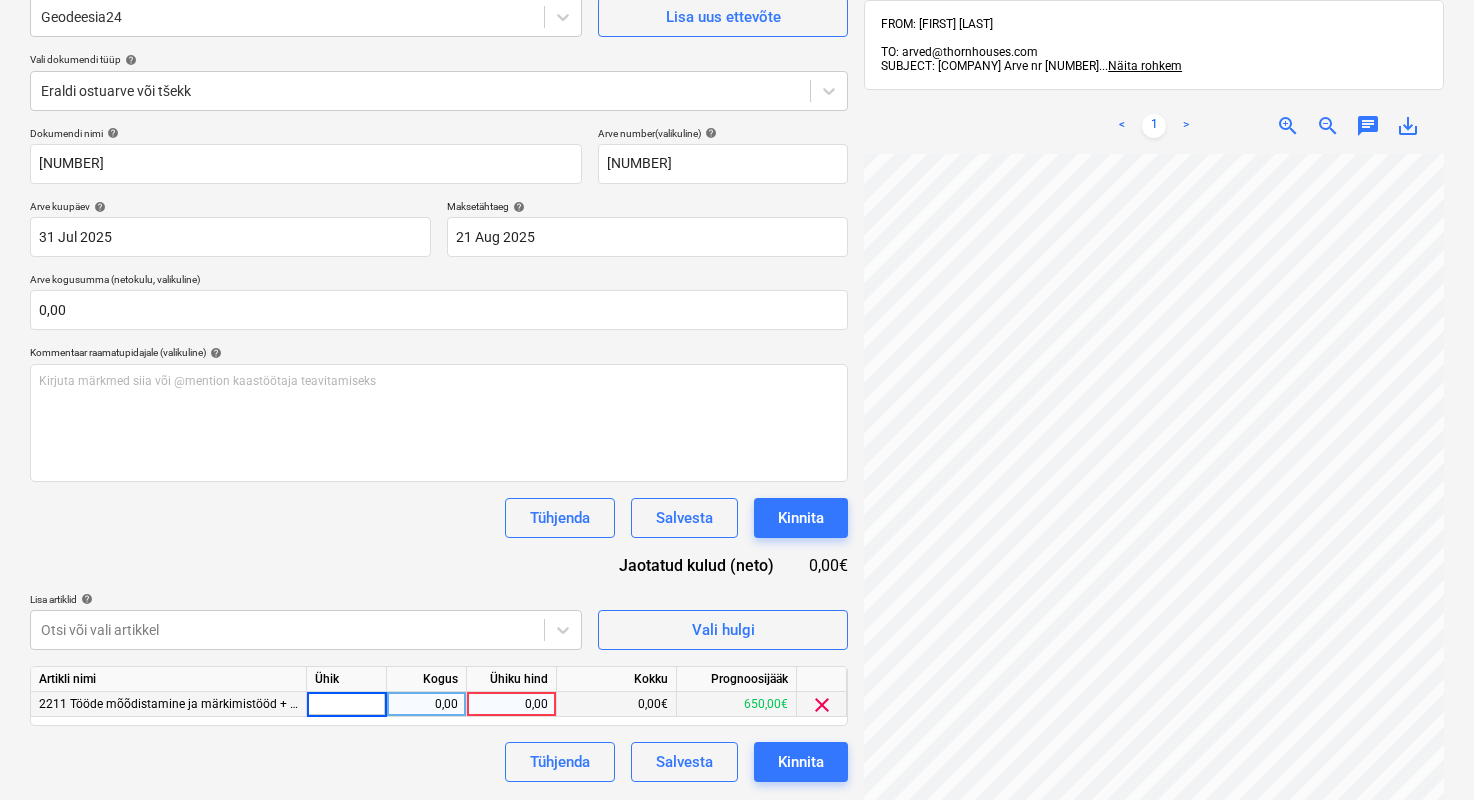 type on "1" 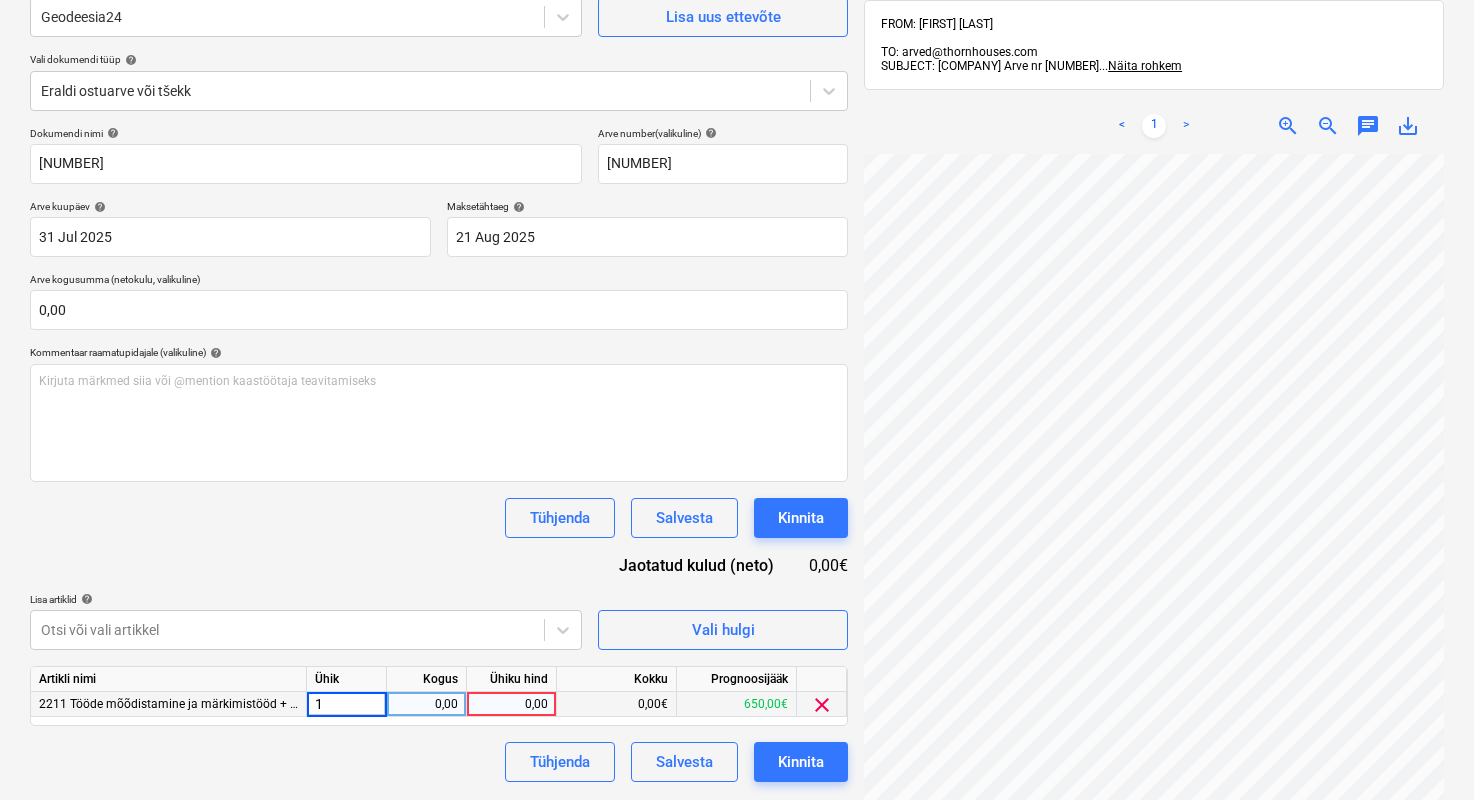 click on "0,00" at bounding box center [426, 704] 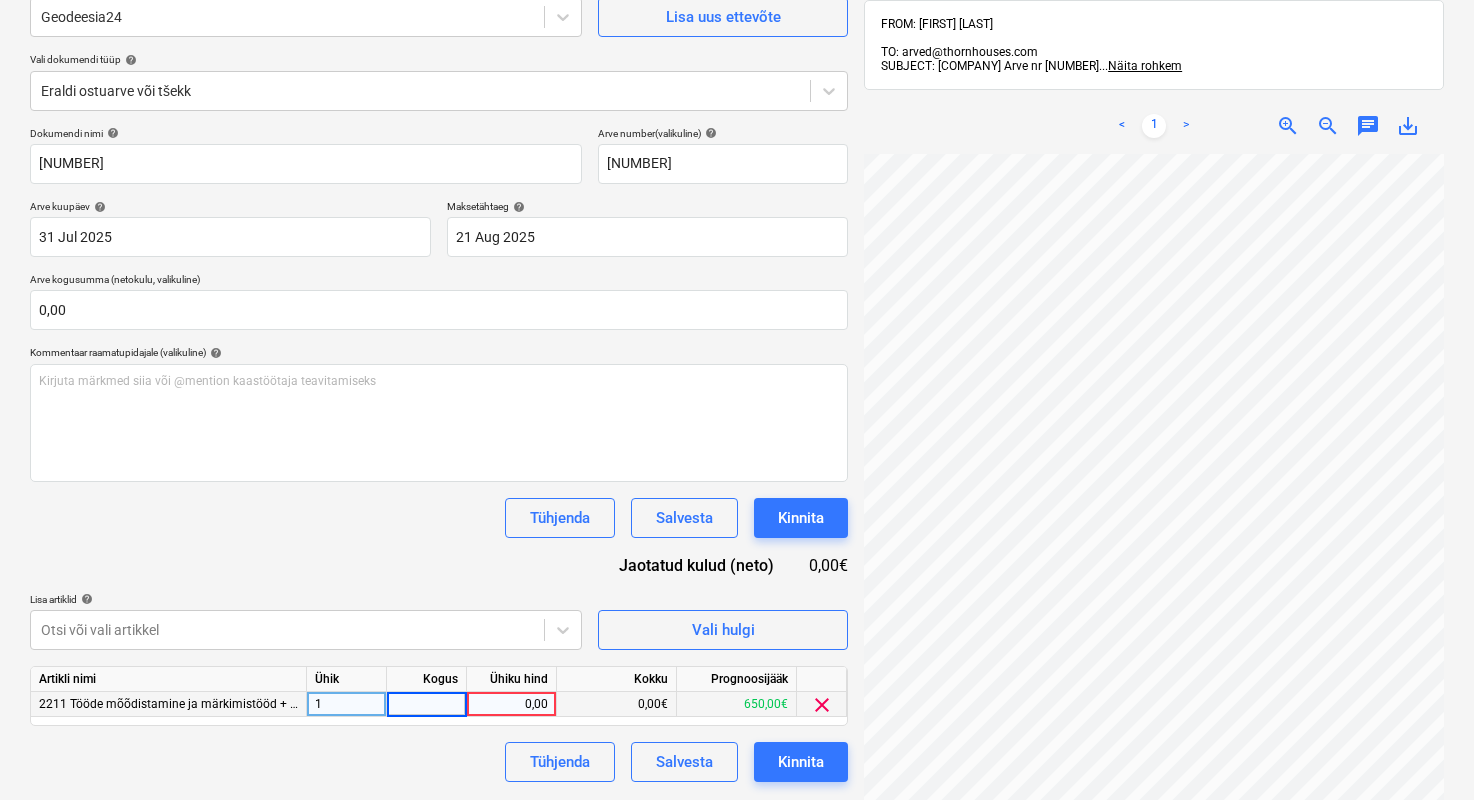 type on "1" 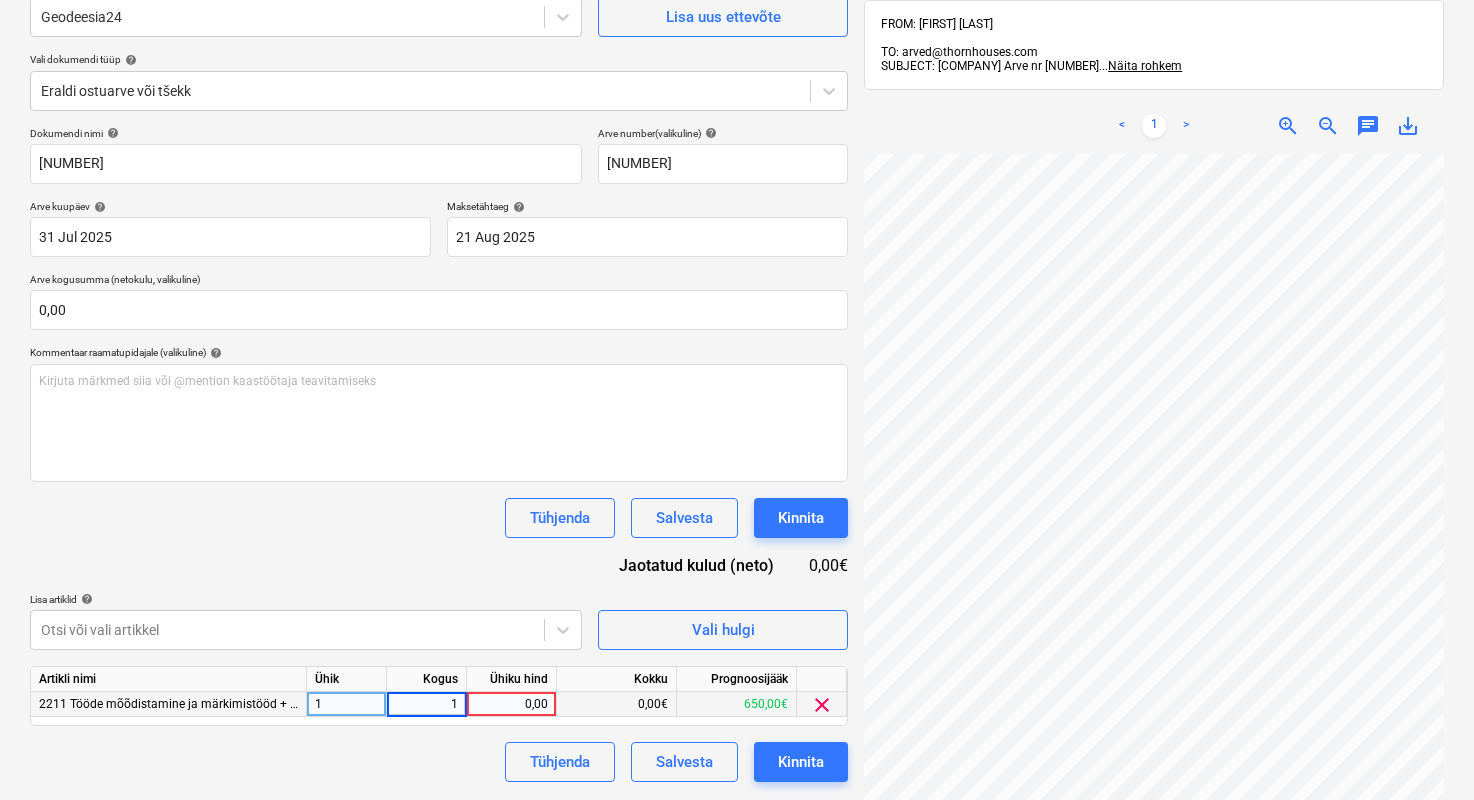 click on "0,00" at bounding box center [511, 704] 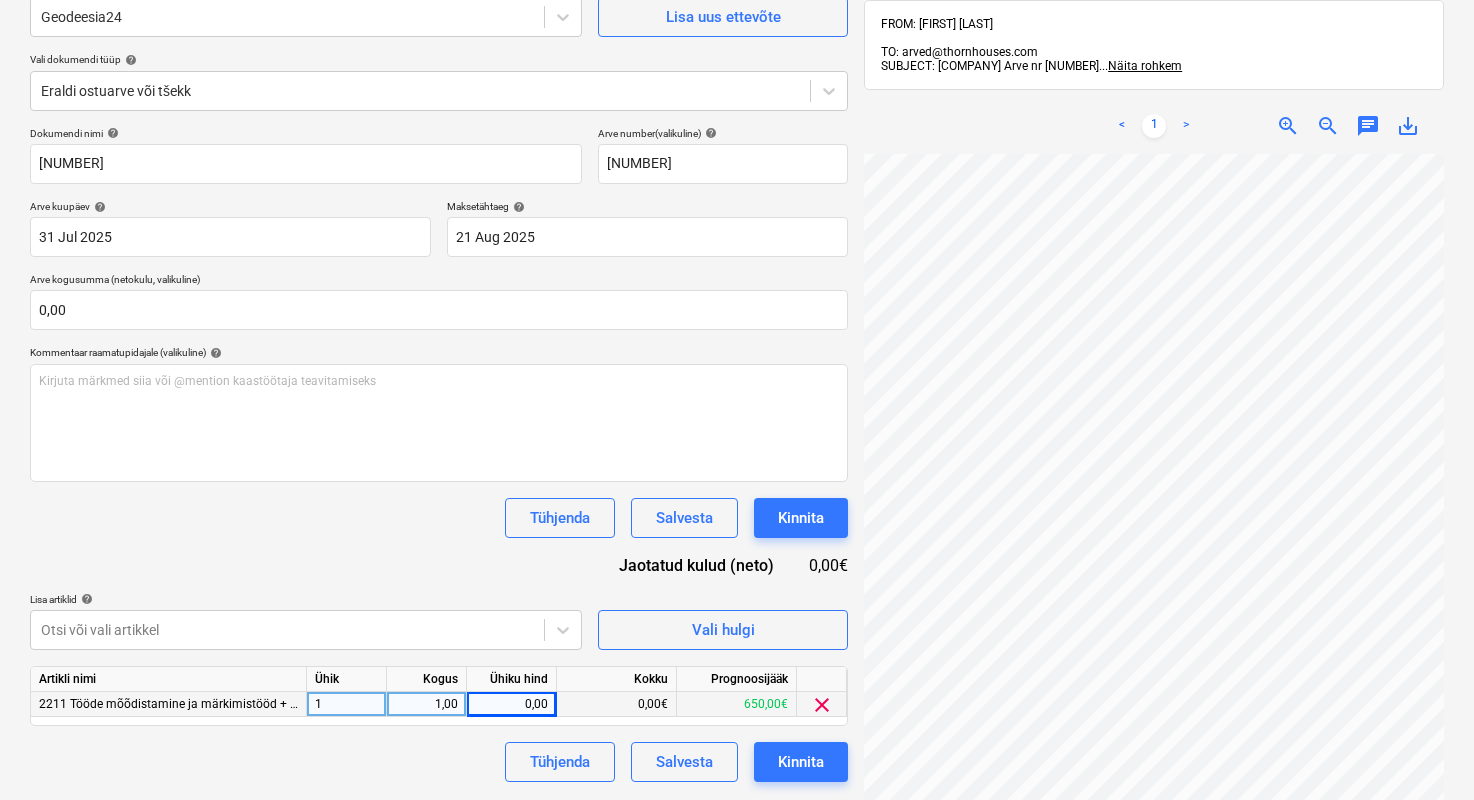 scroll, scrollTop: 155, scrollLeft: 285, axis: both 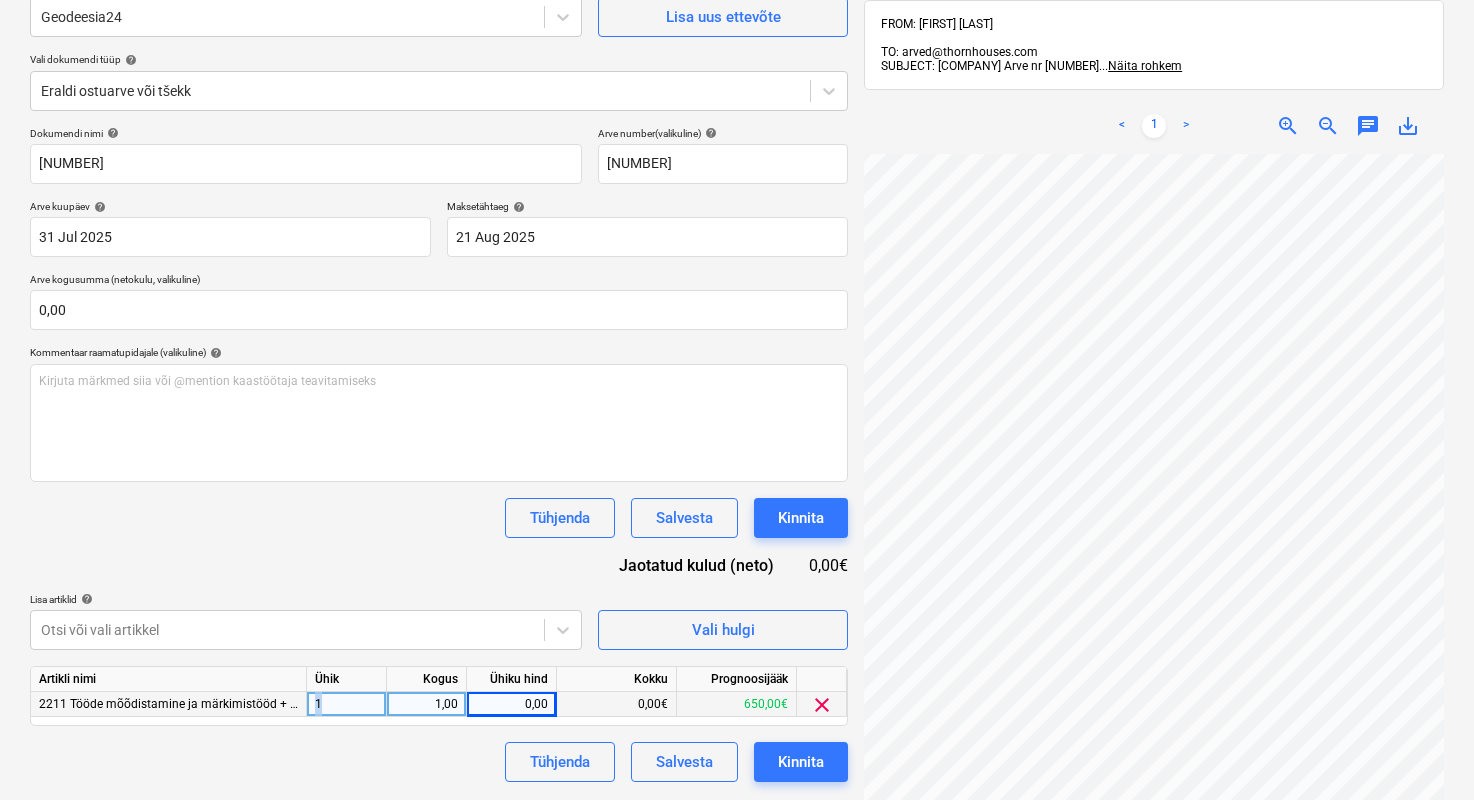 drag, startPoint x: 352, startPoint y: 705, endPoint x: 312, endPoint y: 700, distance: 40.311287 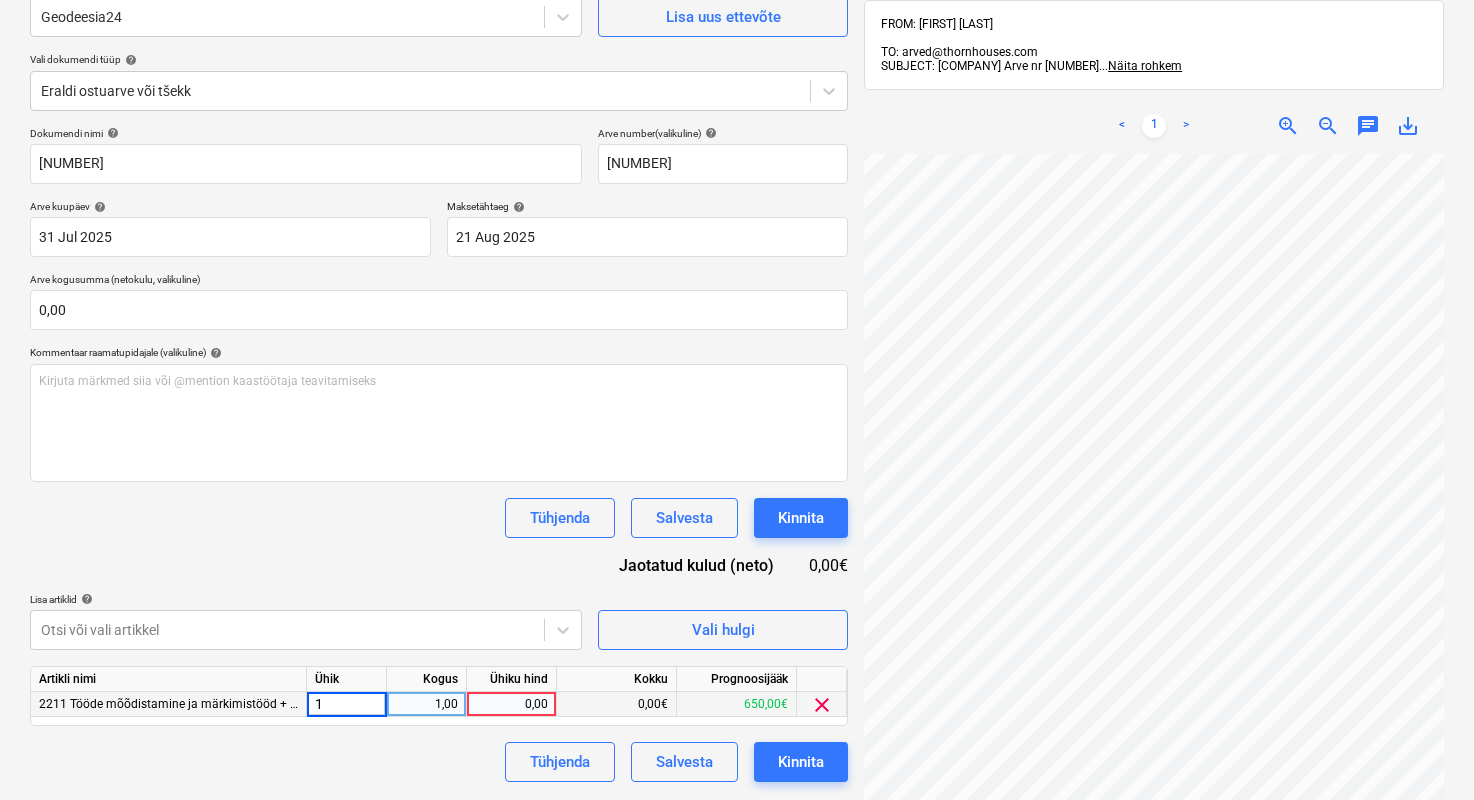 click on "1,00" at bounding box center [426, 704] 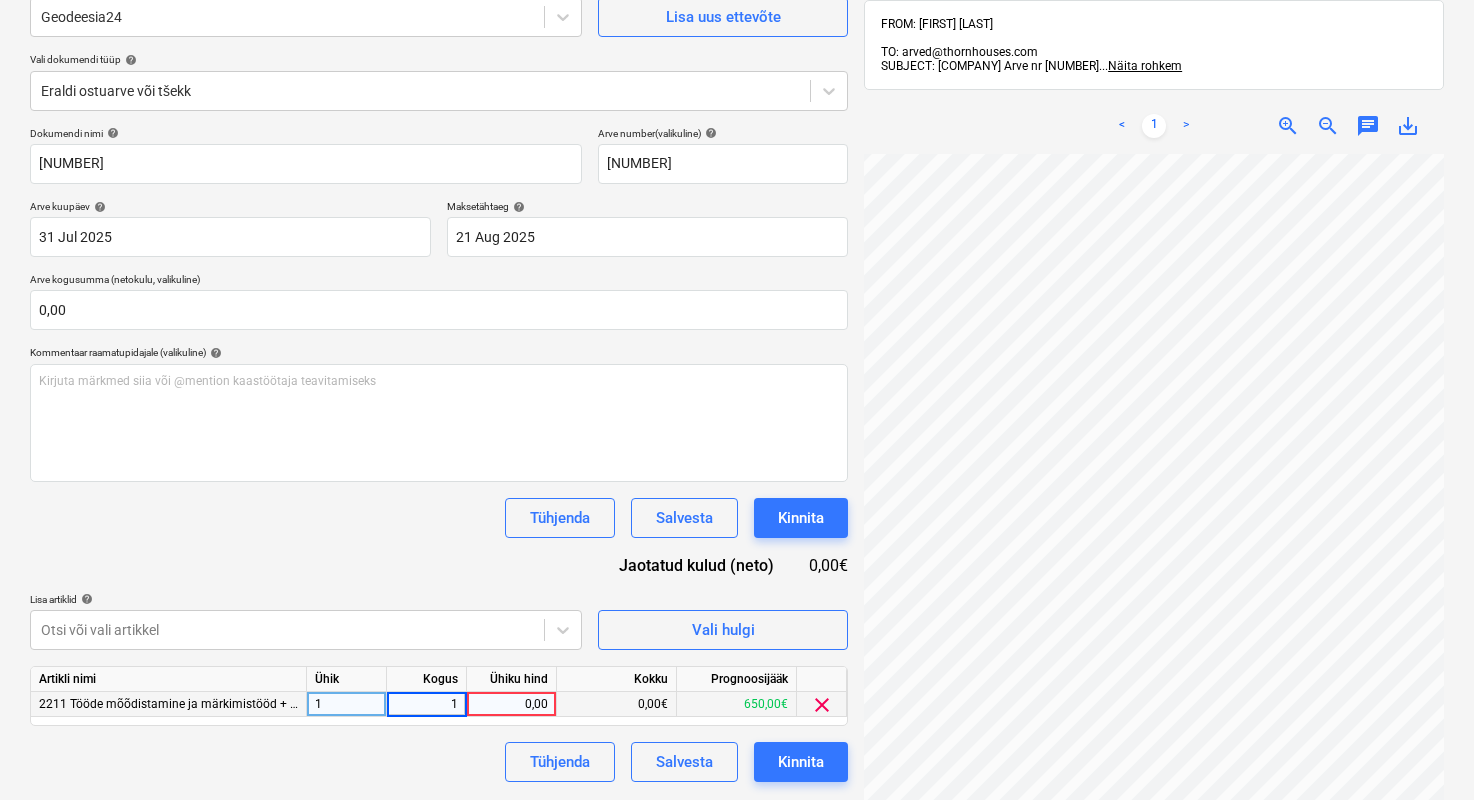 type on "2" 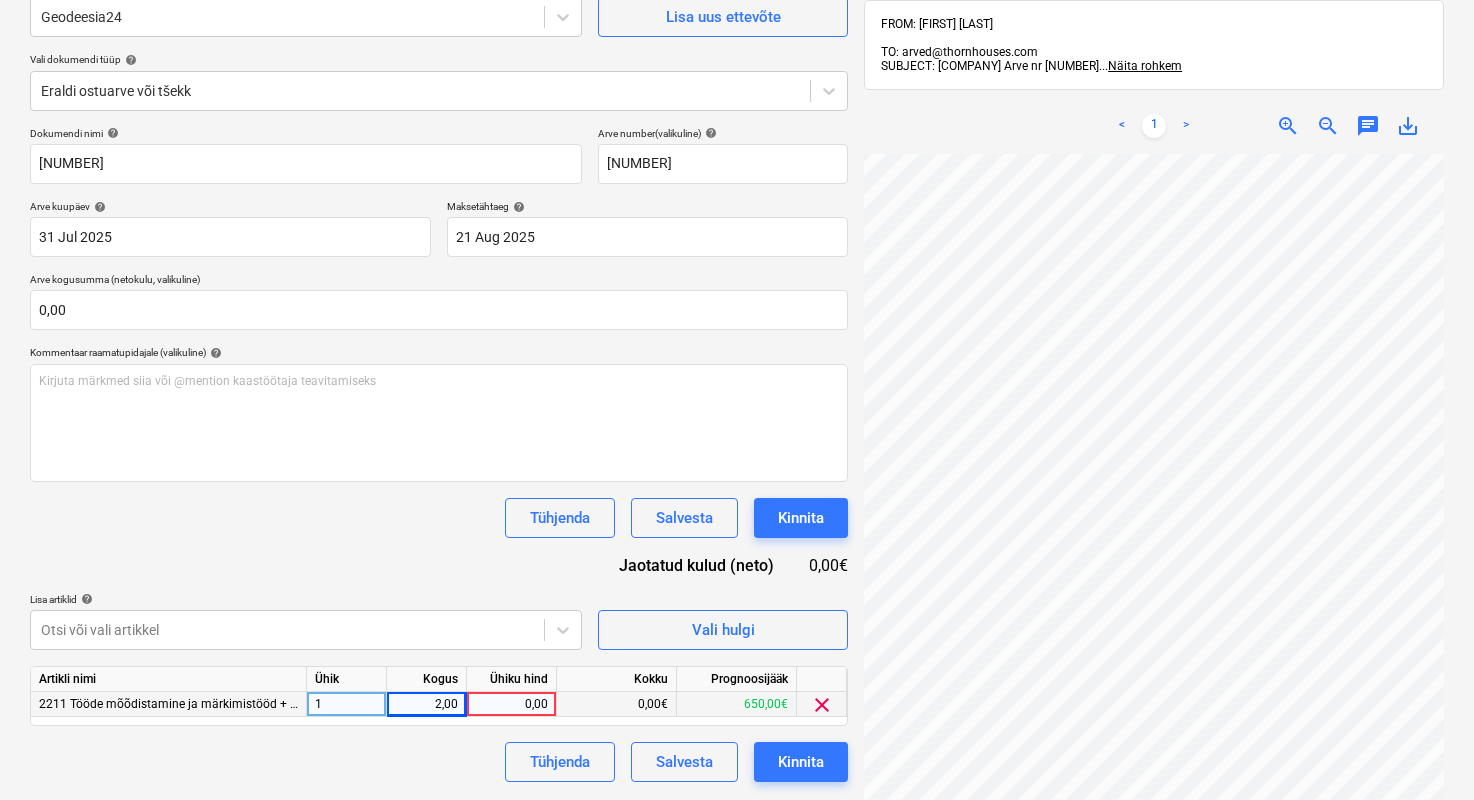 drag, startPoint x: 544, startPoint y: 702, endPoint x: 513, endPoint y: 700, distance: 31.06445 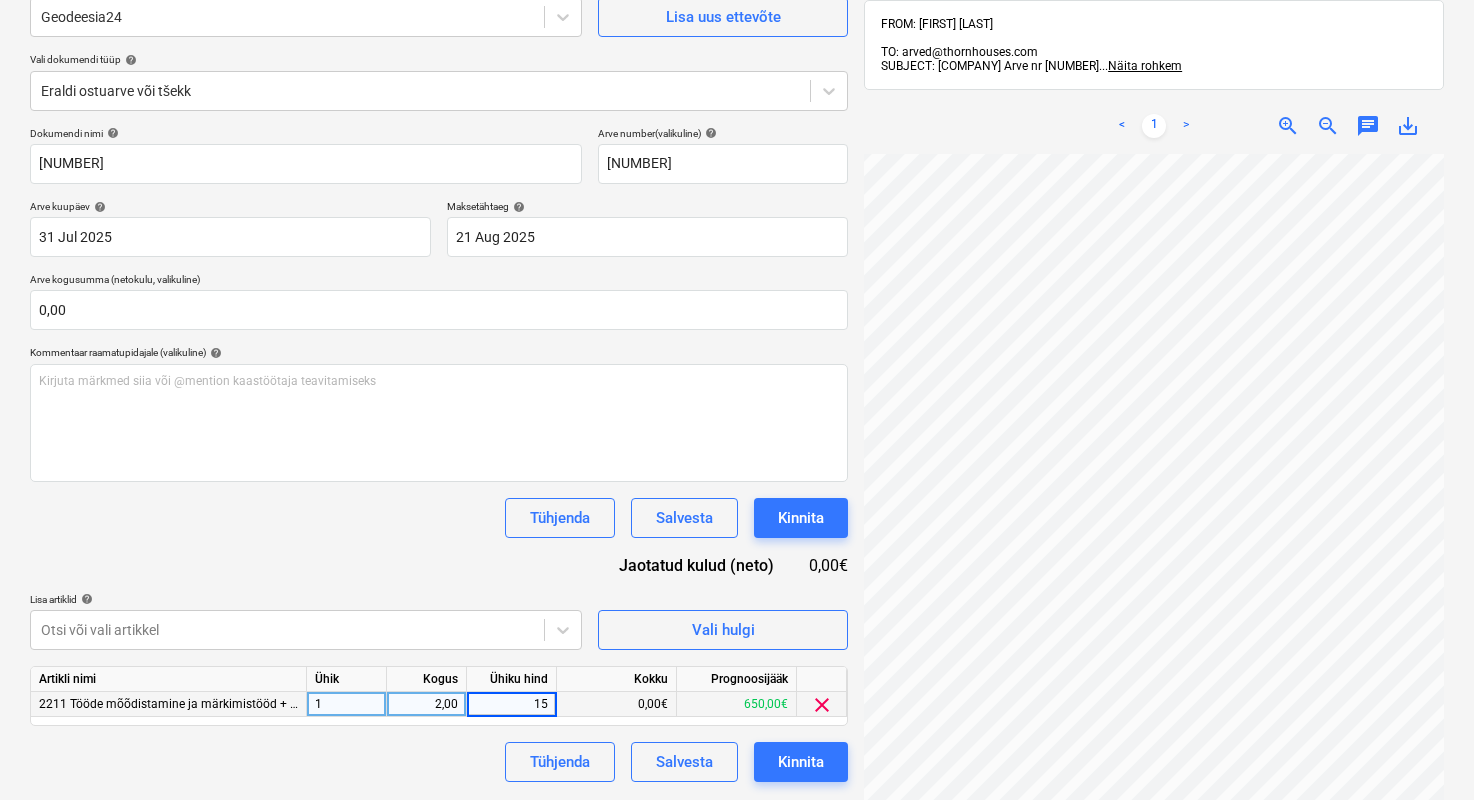 type on "150" 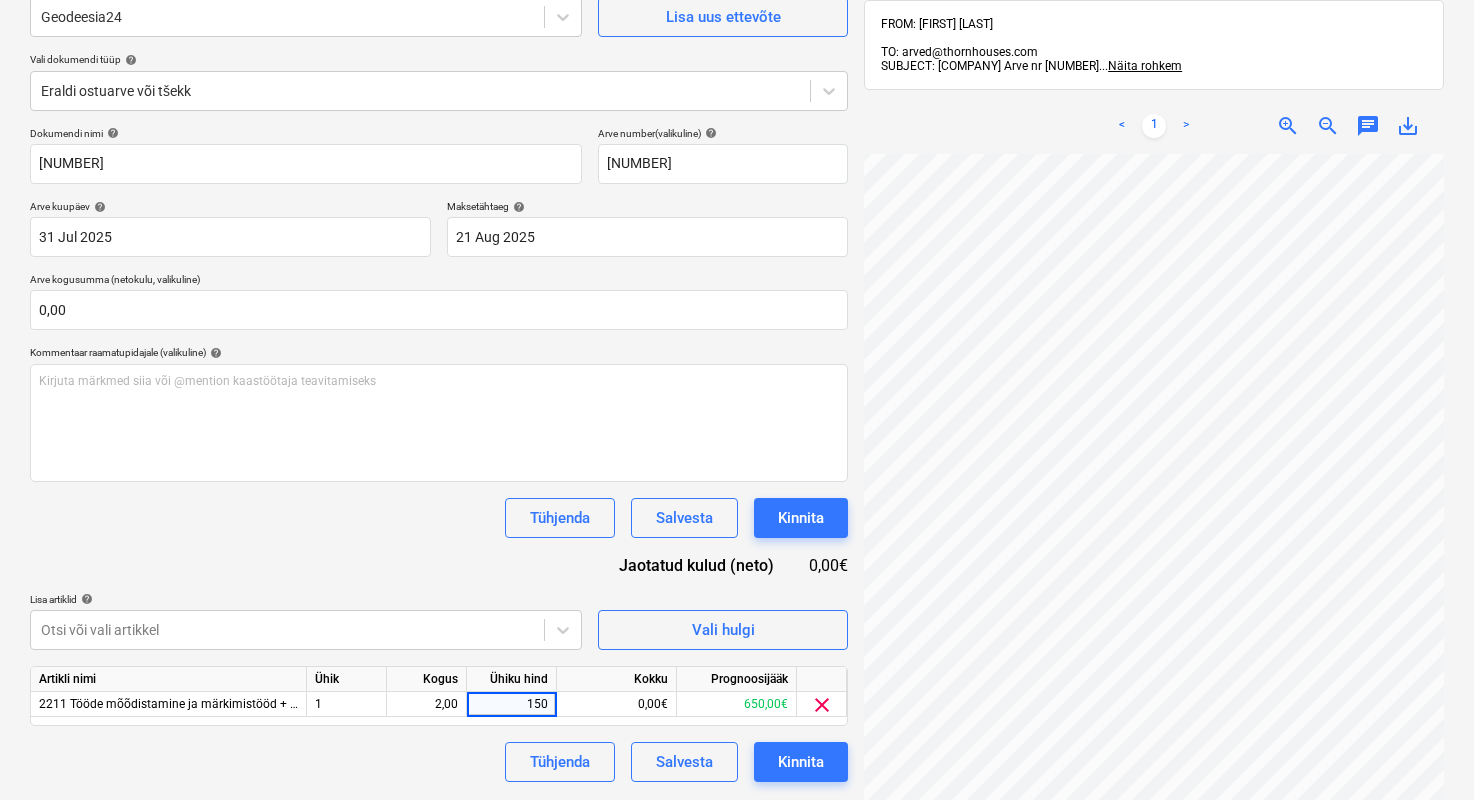 click on "Tühjenda Salvesta Kinnita" at bounding box center [439, 762] 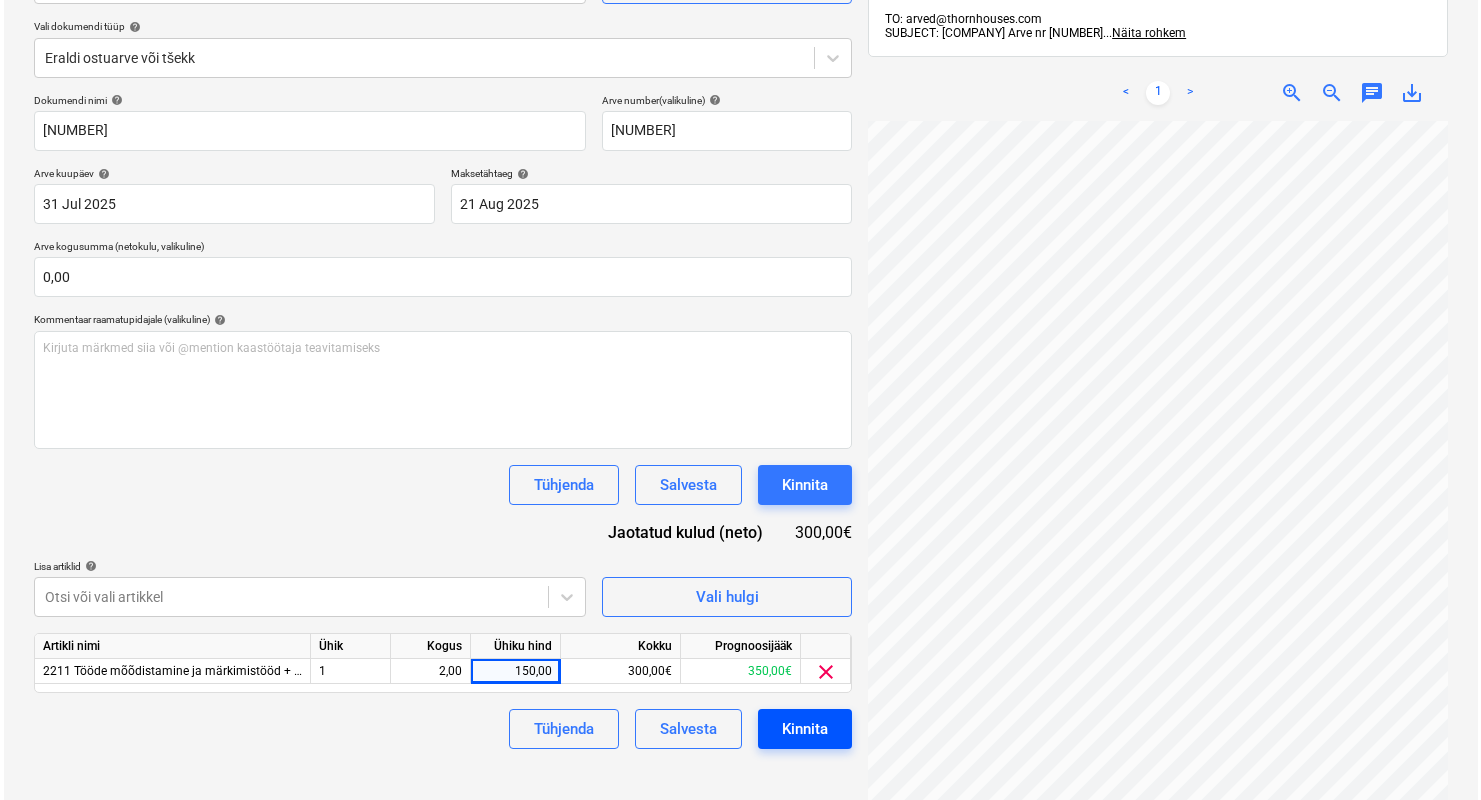 scroll, scrollTop: 237, scrollLeft: 0, axis: vertical 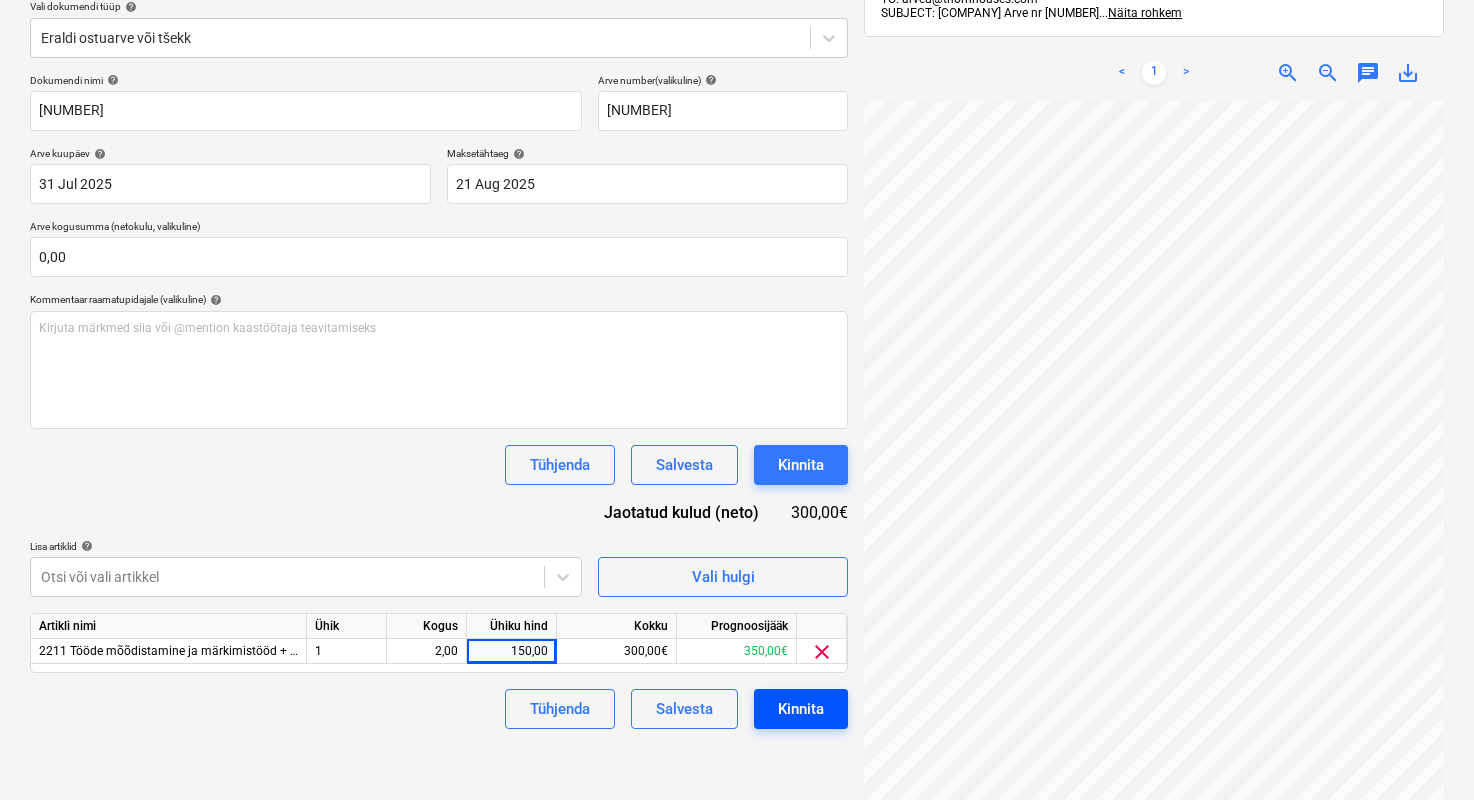 click on "Kinnita" at bounding box center [801, 709] 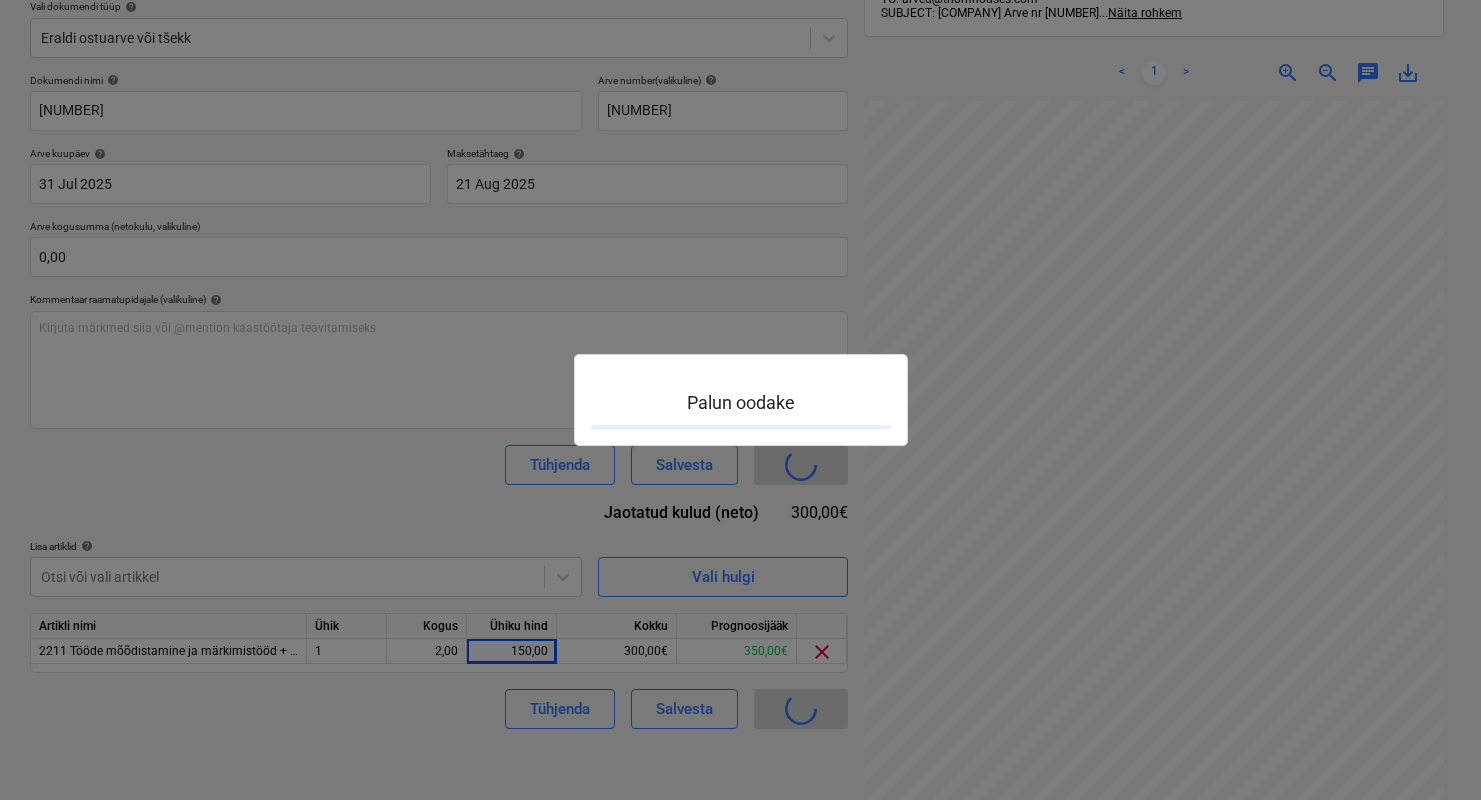 scroll, scrollTop: 0, scrollLeft: 0, axis: both 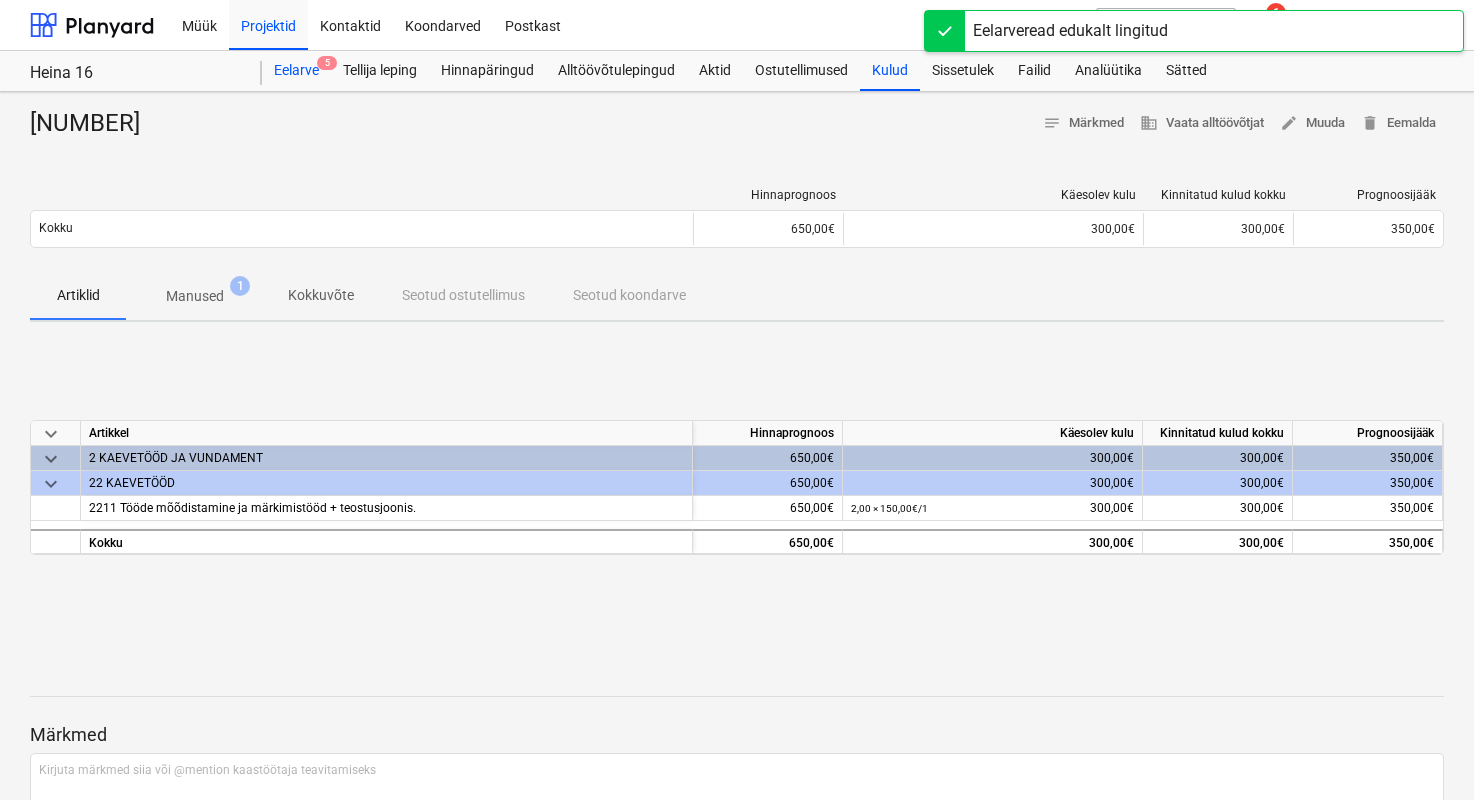 click on "Eelarve 5" at bounding box center [296, 71] 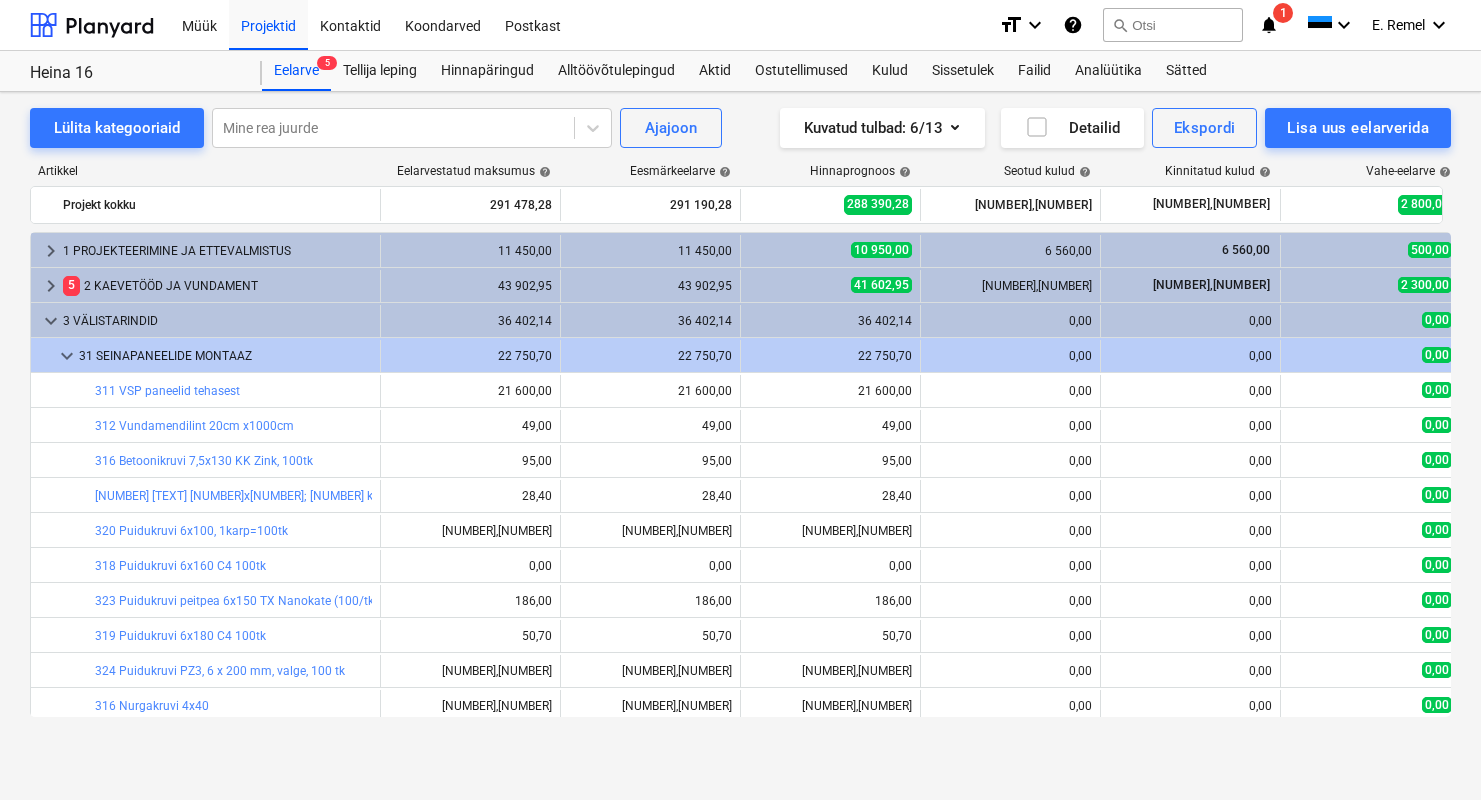scroll, scrollTop: 0, scrollLeft: 0, axis: both 